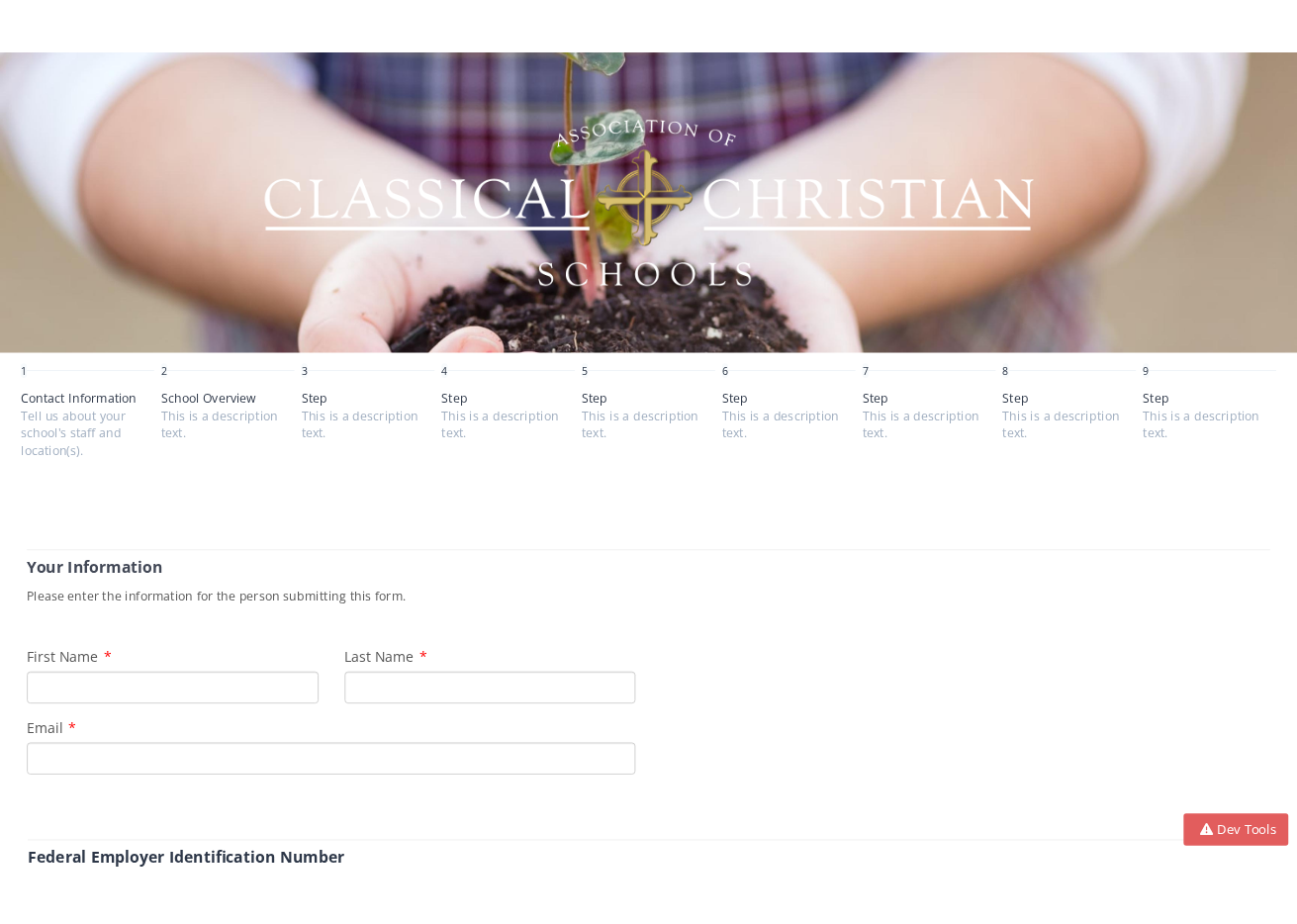 scroll, scrollTop: 0, scrollLeft: 0, axis: both 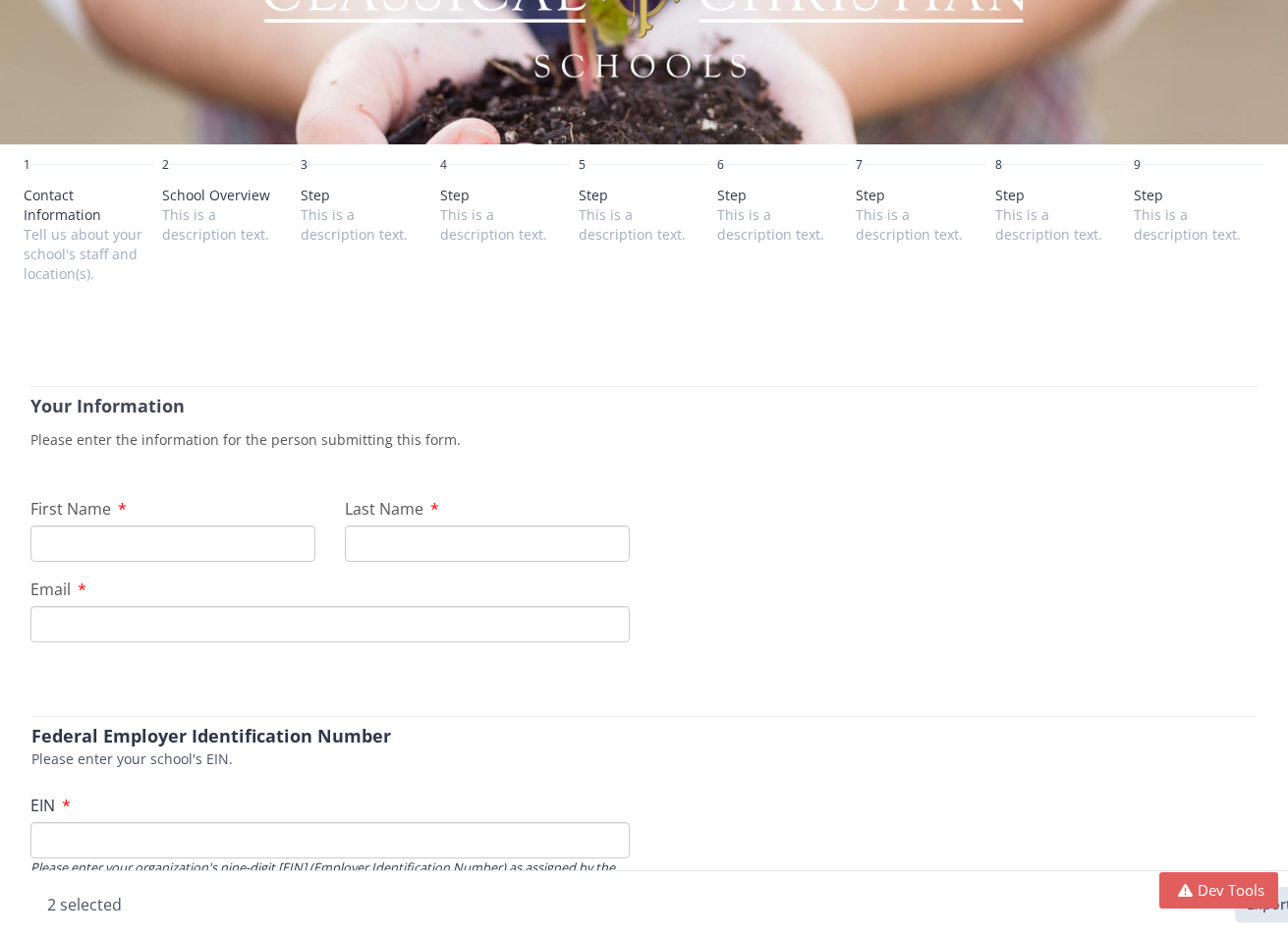click on "2 selected   Export" at bounding box center (675, 904) 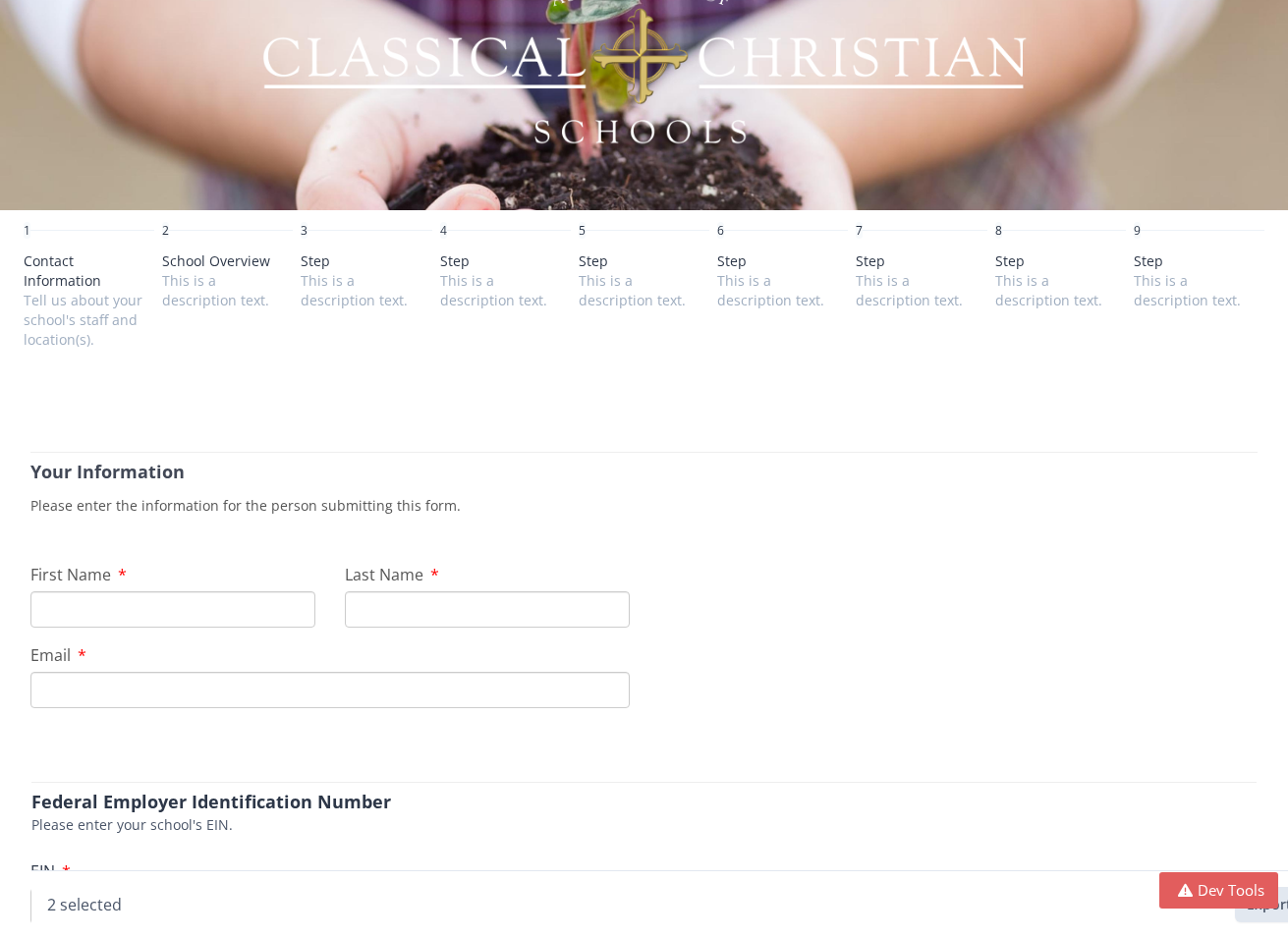 scroll, scrollTop: 154, scrollLeft: 0, axis: vertical 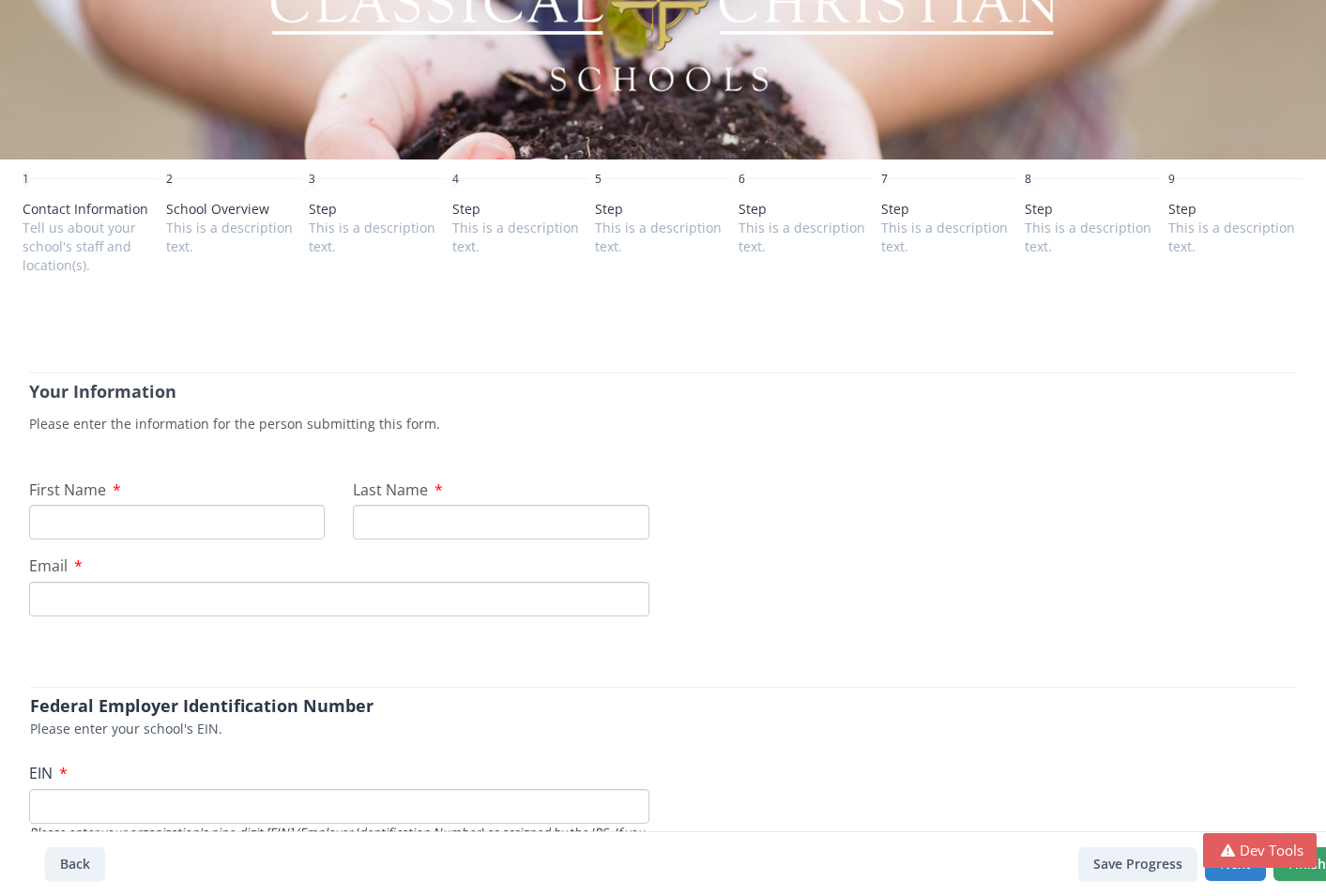 click on "Back
Save Progress
Next
Finish" at bounding box center [693, 863] 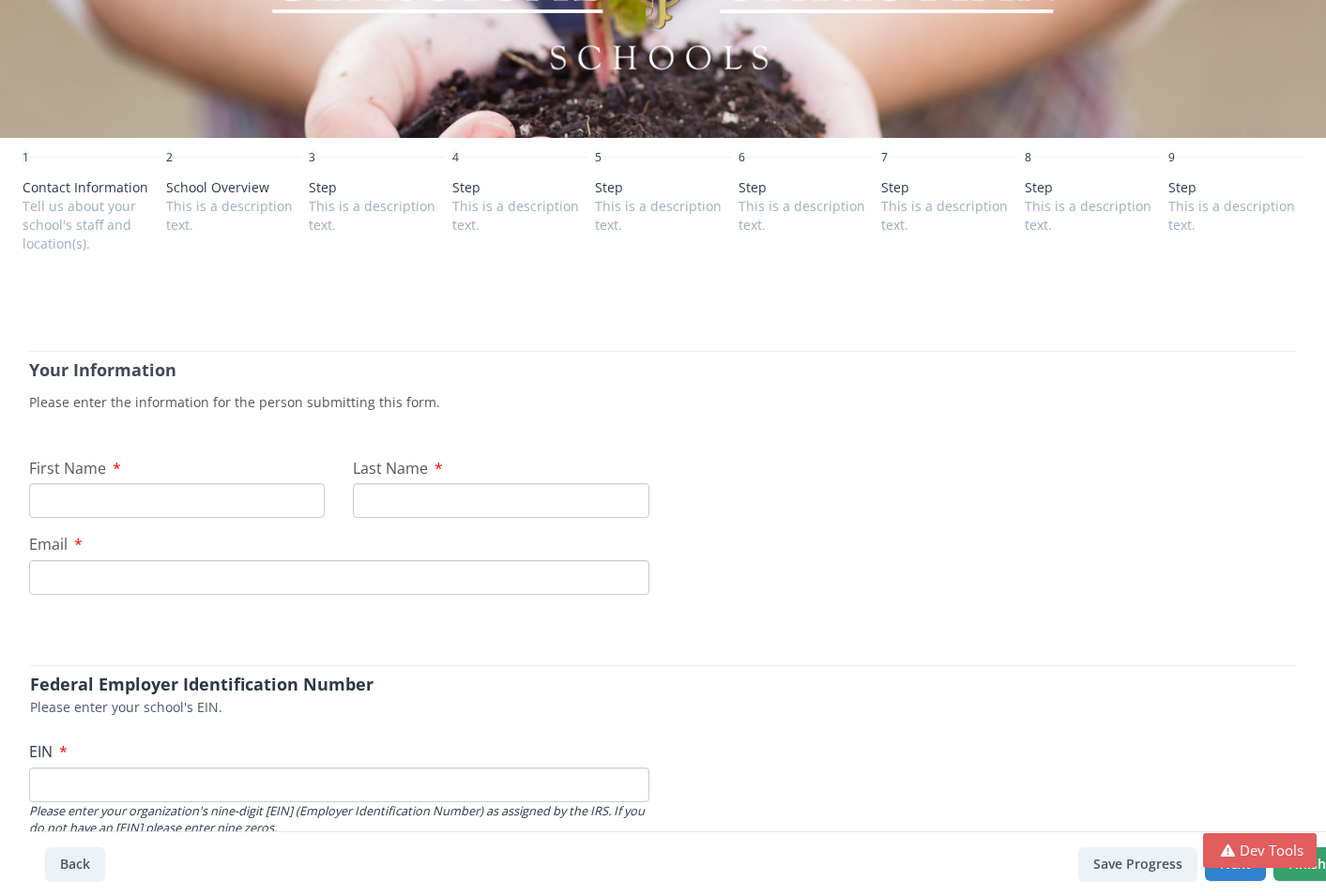 scroll, scrollTop: 0, scrollLeft: 0, axis: both 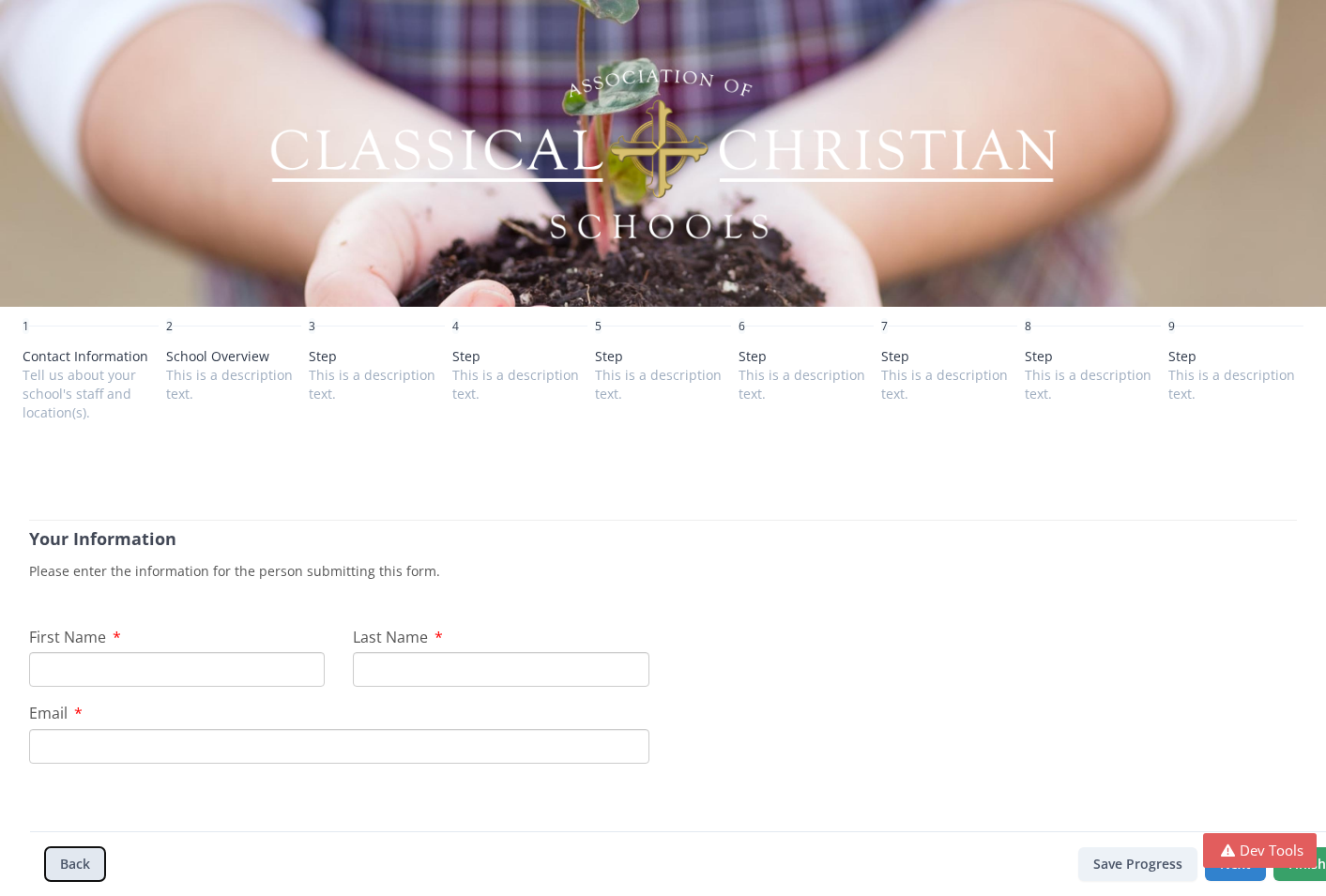 click on "Back" at bounding box center [75, 864] 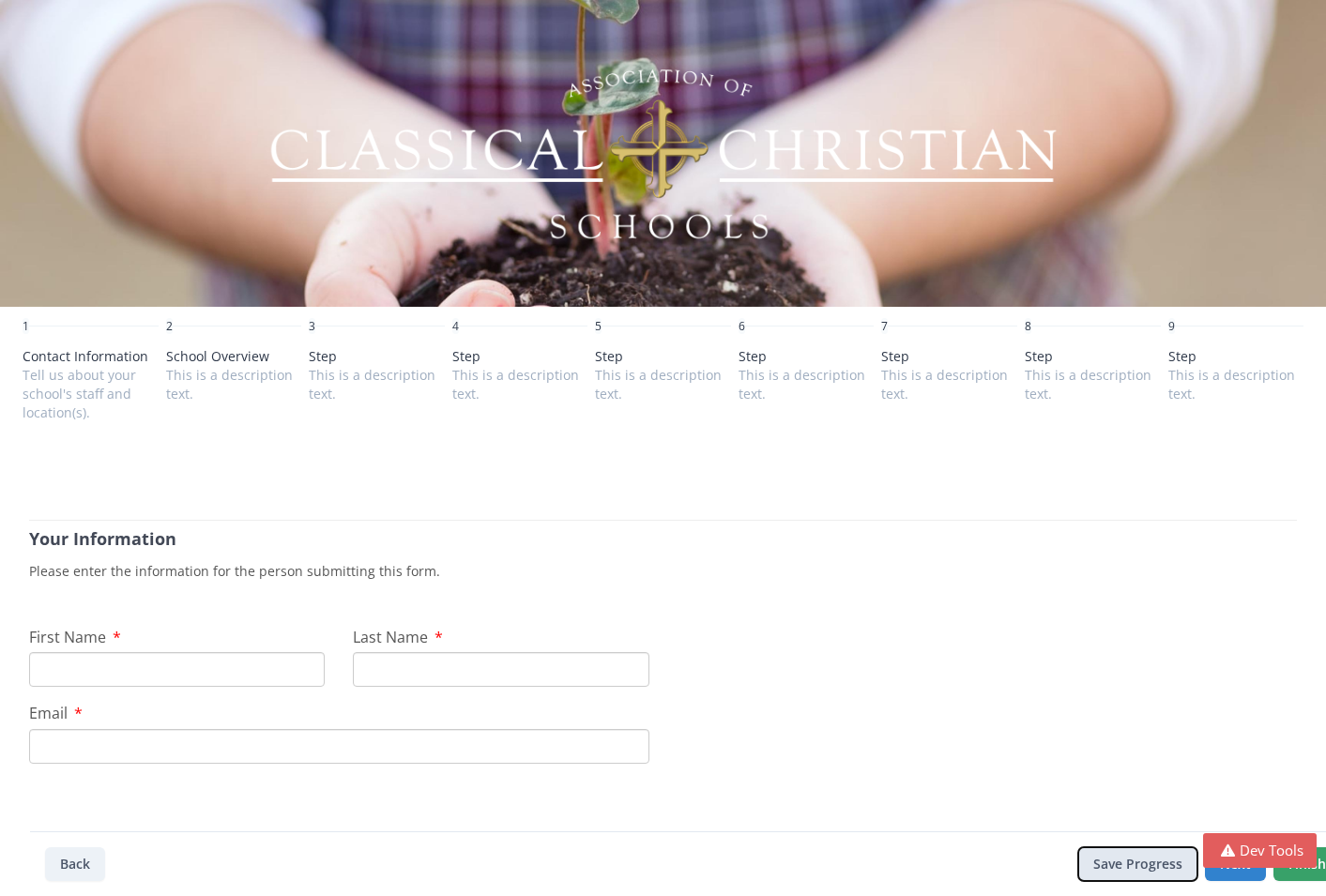 click on "Save Progress" at bounding box center [1137, 864] 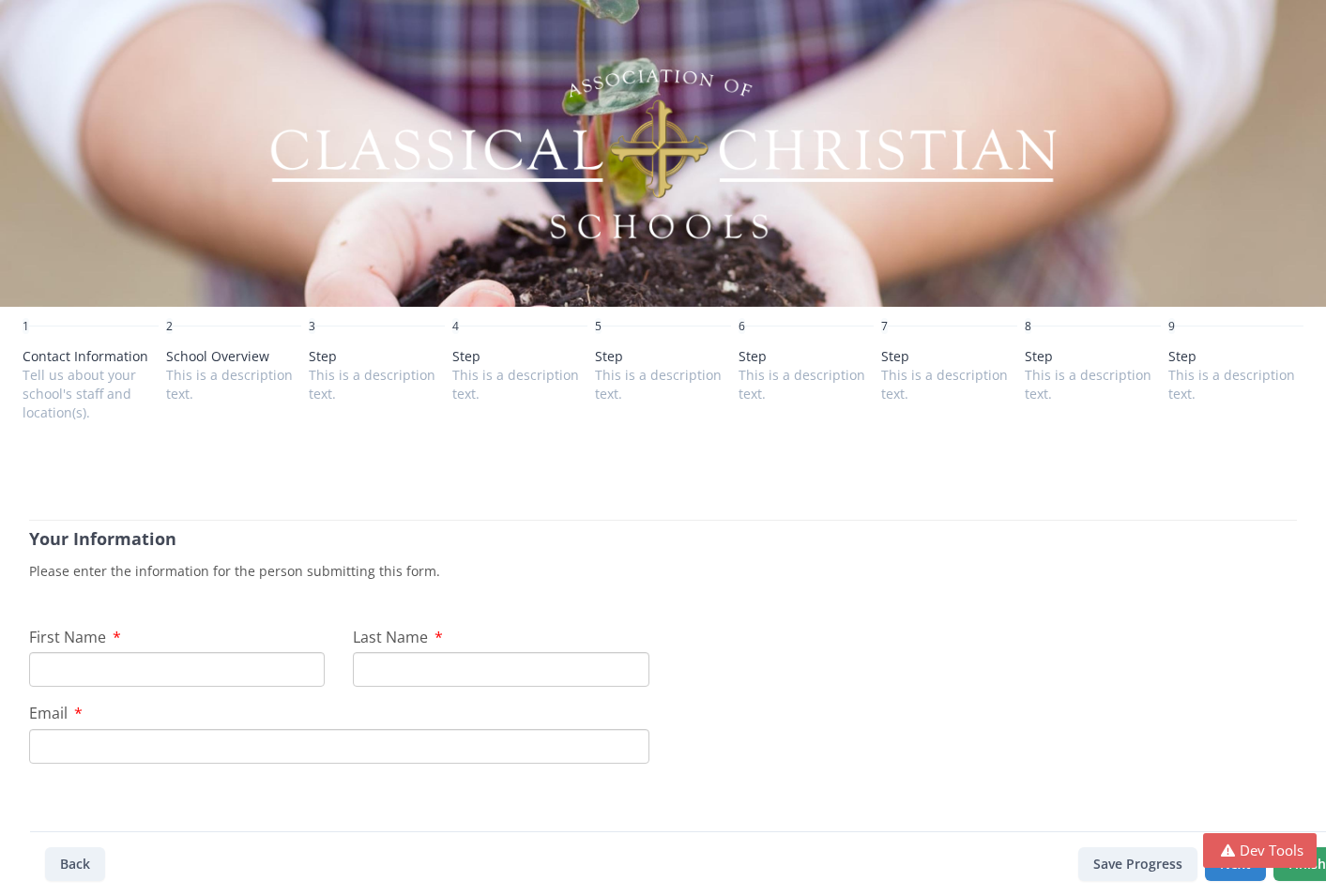 click on "Federal Employer Identification Number   Please enter your school's EIN." at bounding box center (663, 848) 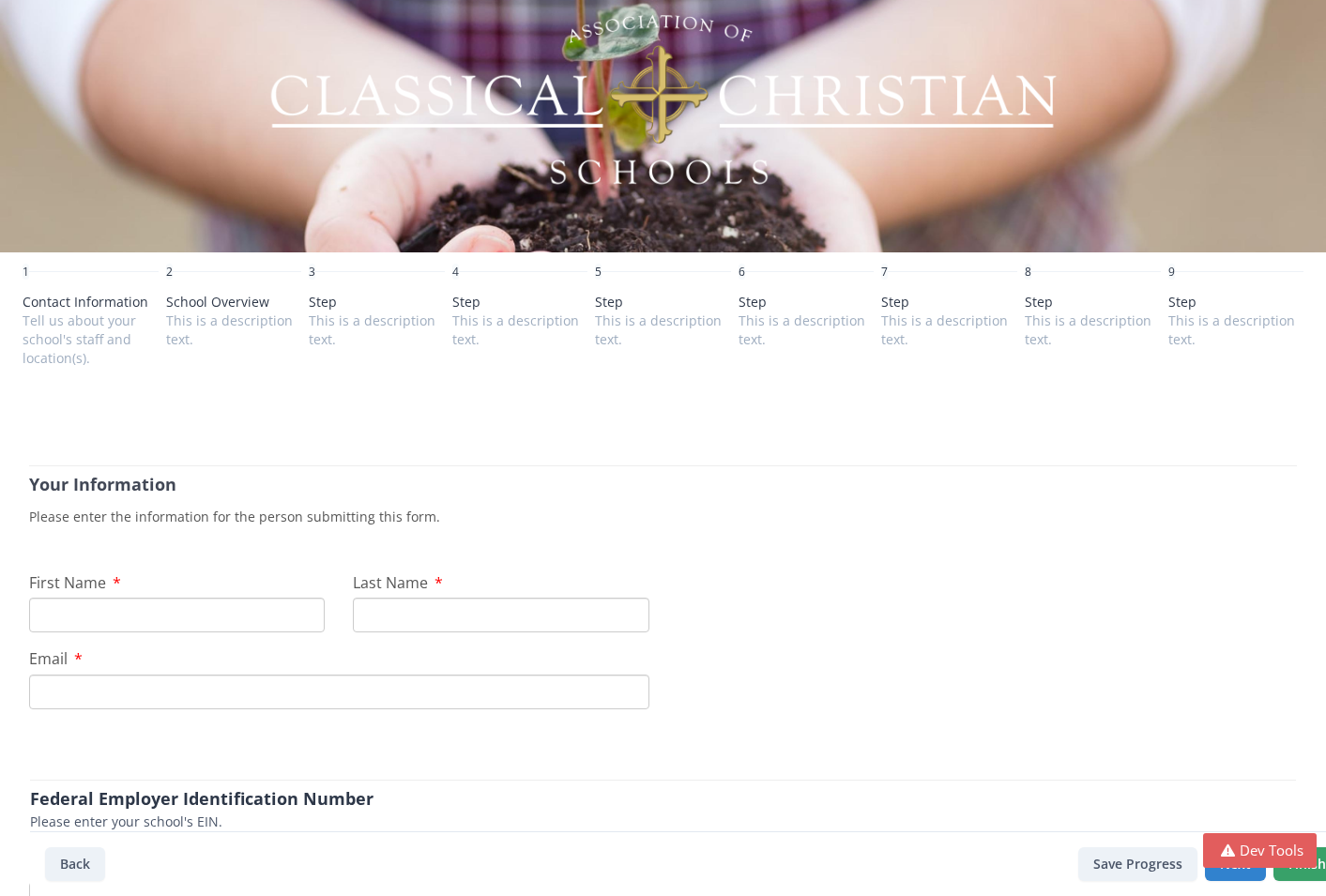 scroll, scrollTop: 0, scrollLeft: 0, axis: both 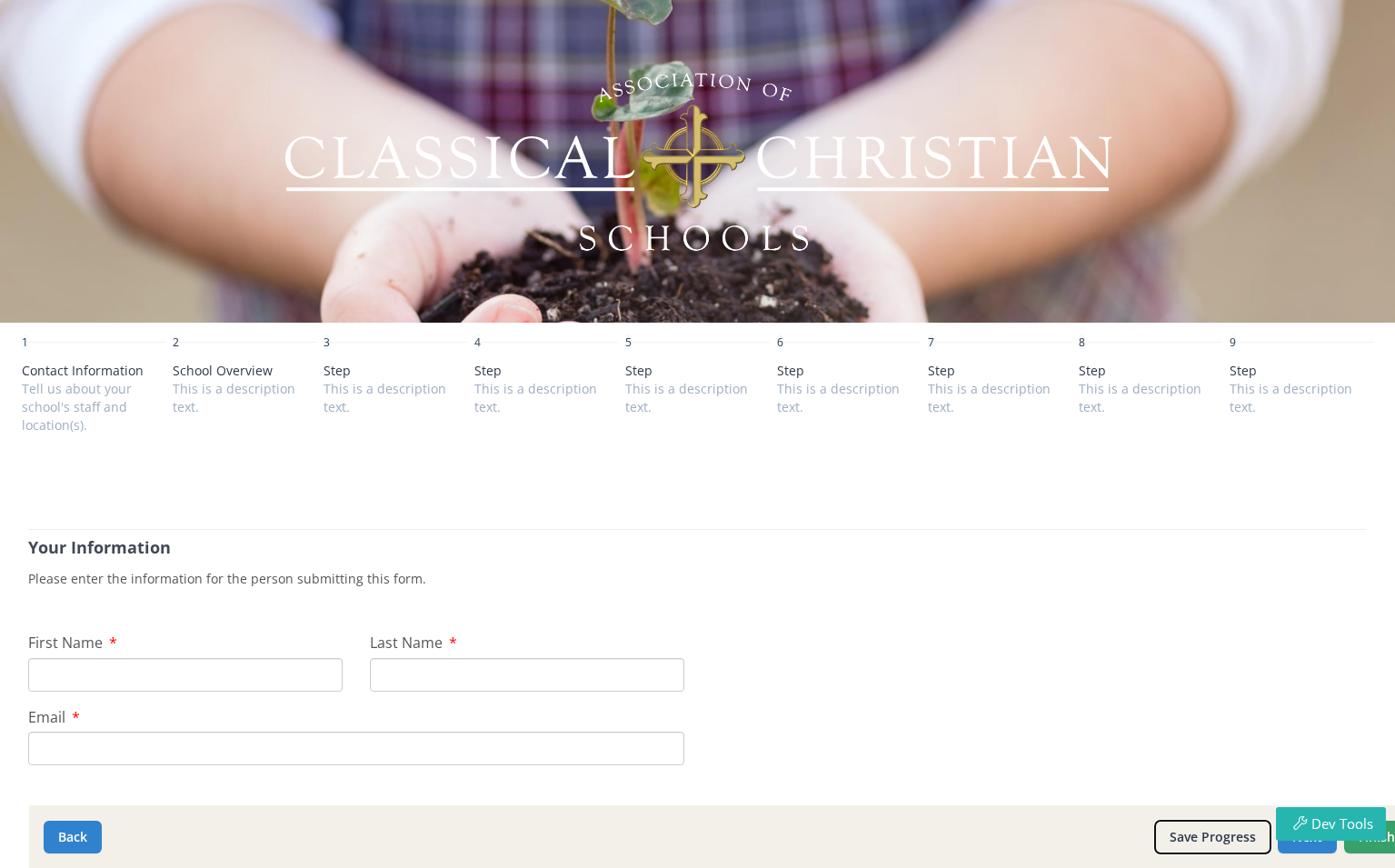 click on "Save Progress" at bounding box center [1212, 837] 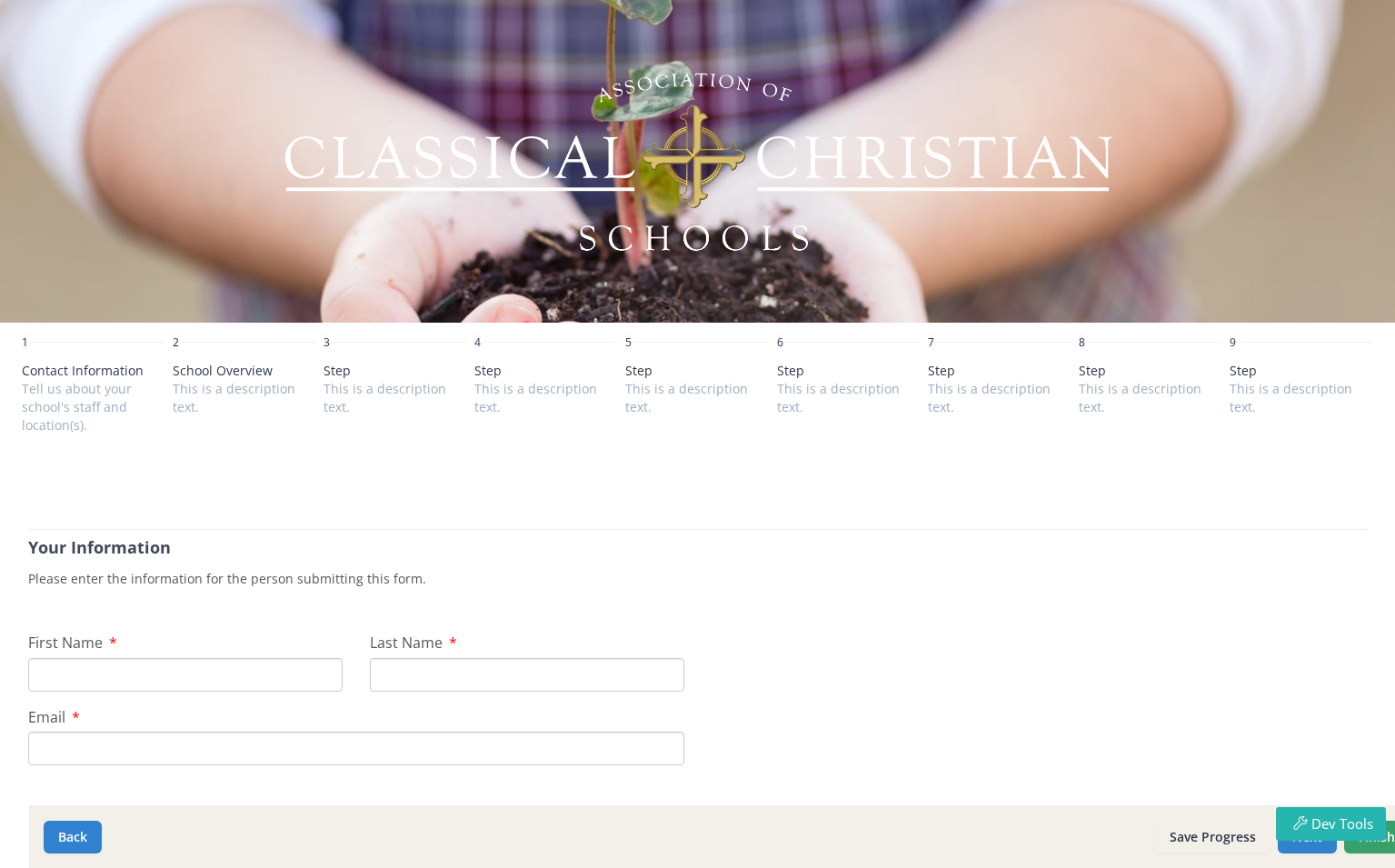 click on "1
Contact Information
Tell us about your school's staff and location(s).
2
School Overview
This is a description text.
3
Step
This is a description text.
4
Step
This is a description text.
5
Step
This is a description text.
6
Step
This is a description text.
7
Step
This is a description text.
8
Step
This is a description text.
9
Step
This is a description text.
Your Information         Please enter the information for the person submitting this form.       First Name           Last Name" at bounding box center (697, 434) 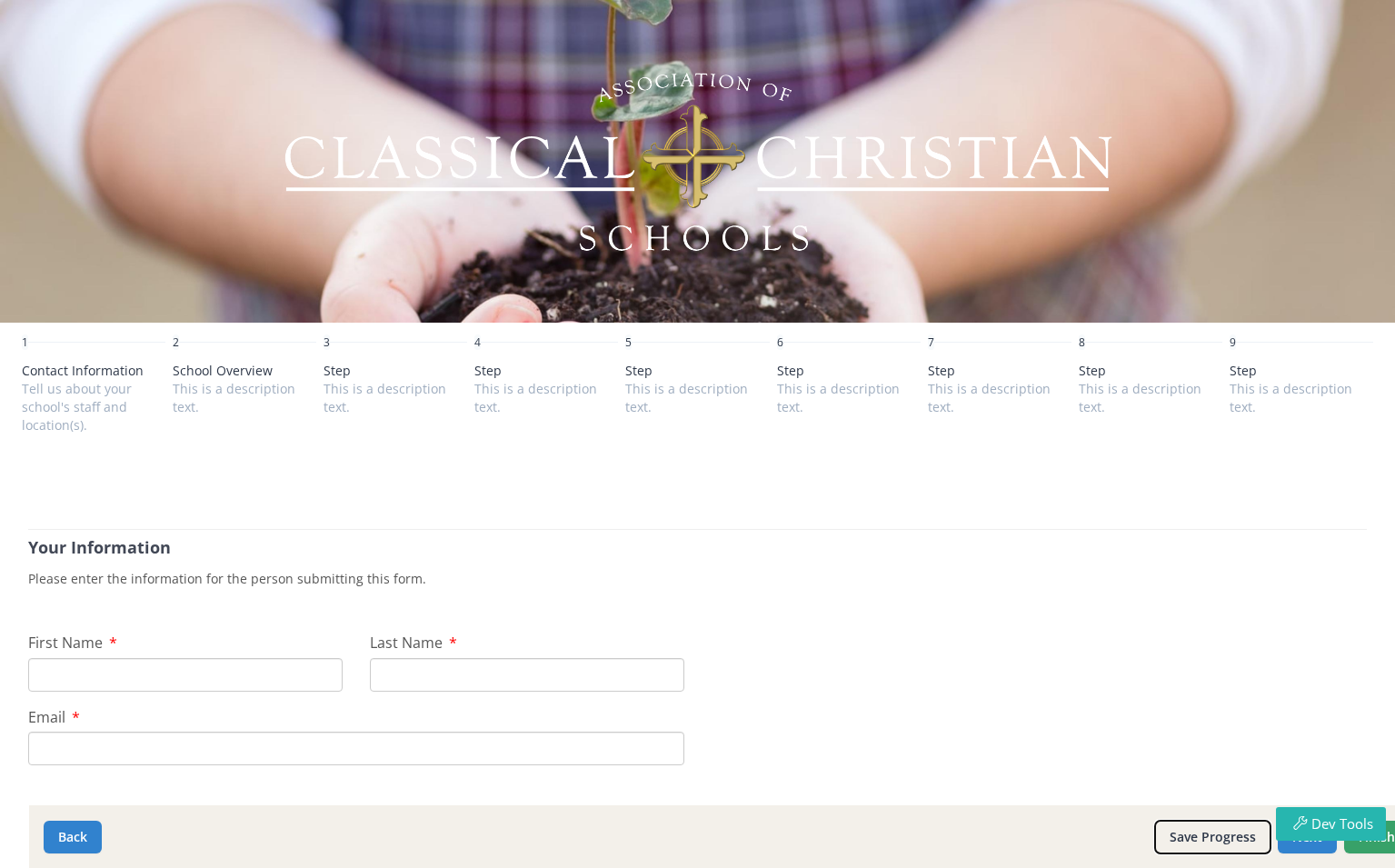 click on "Save Progress" at bounding box center (1212, 837) 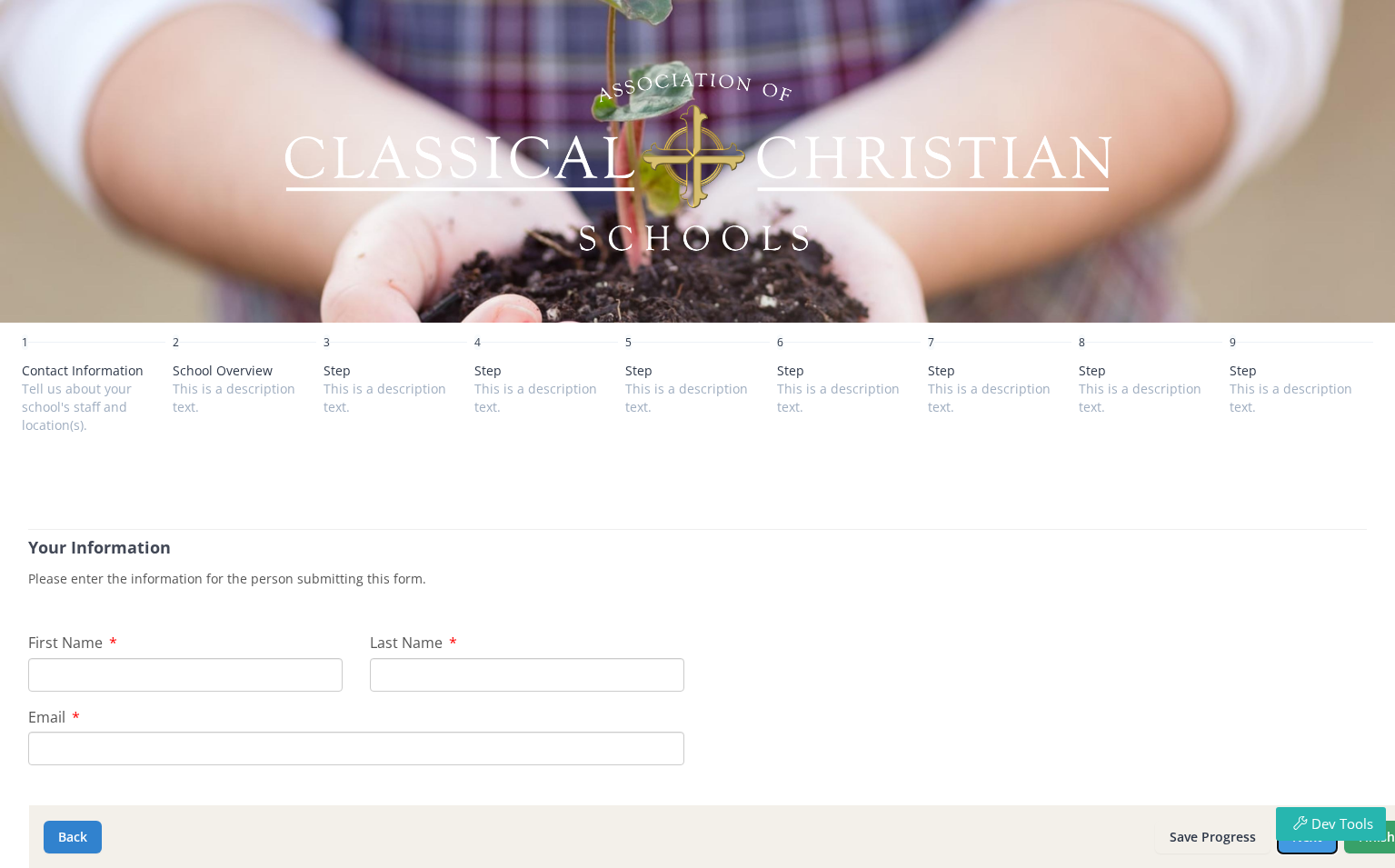 click on "Next" at bounding box center [1307, 837] 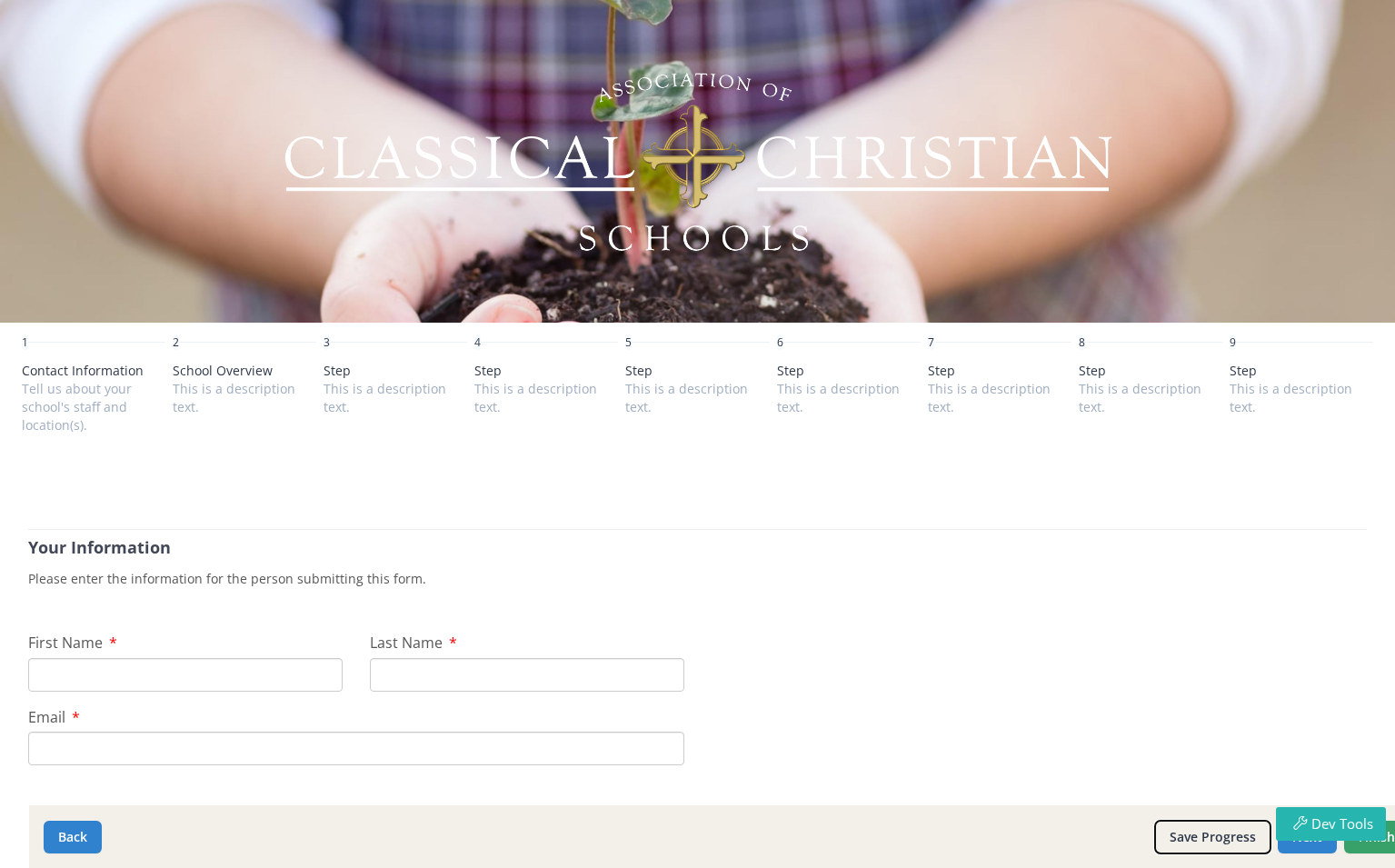 click on "Save Progress" at bounding box center (1212, 837) 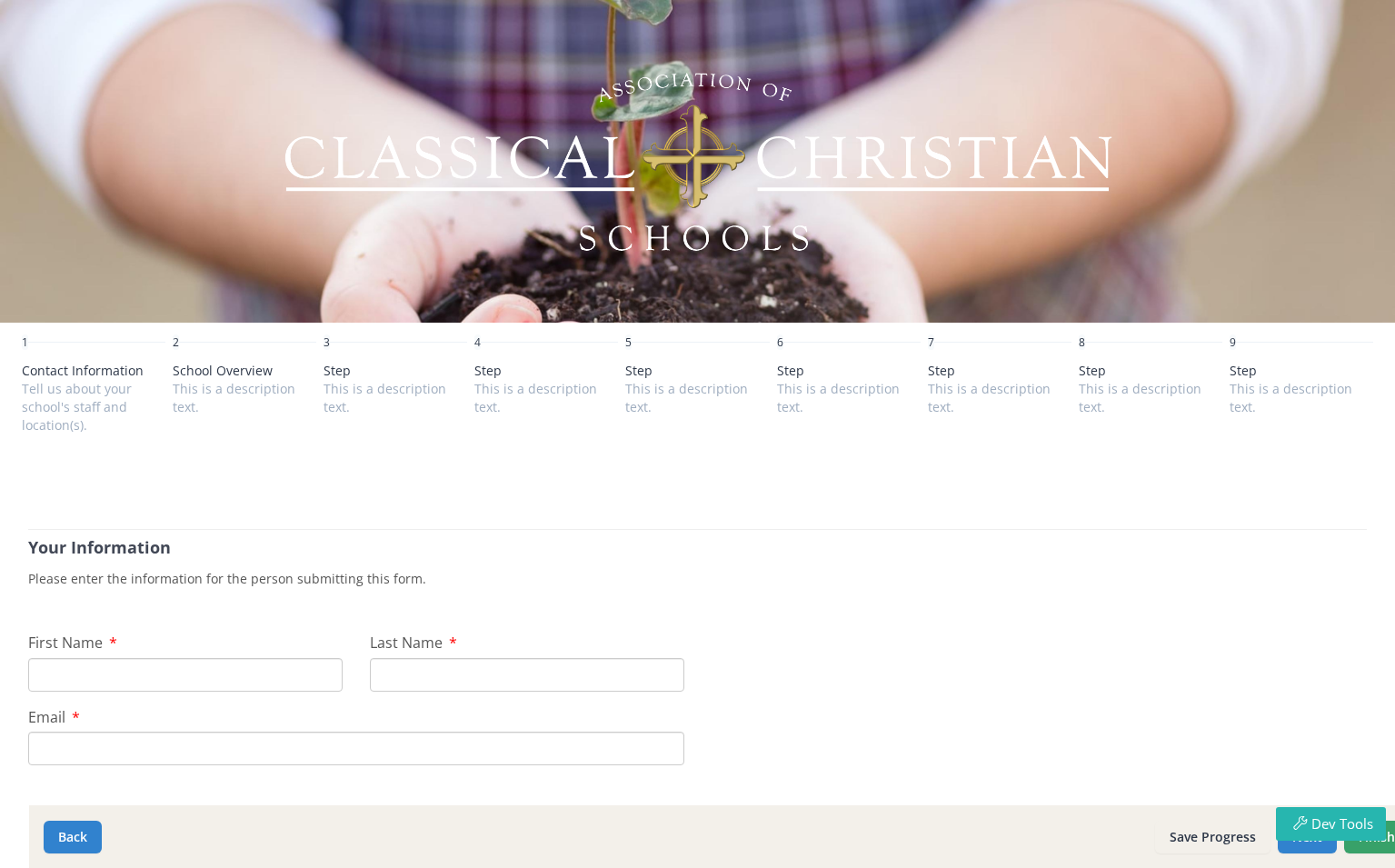scroll, scrollTop: 0, scrollLeft: 0, axis: both 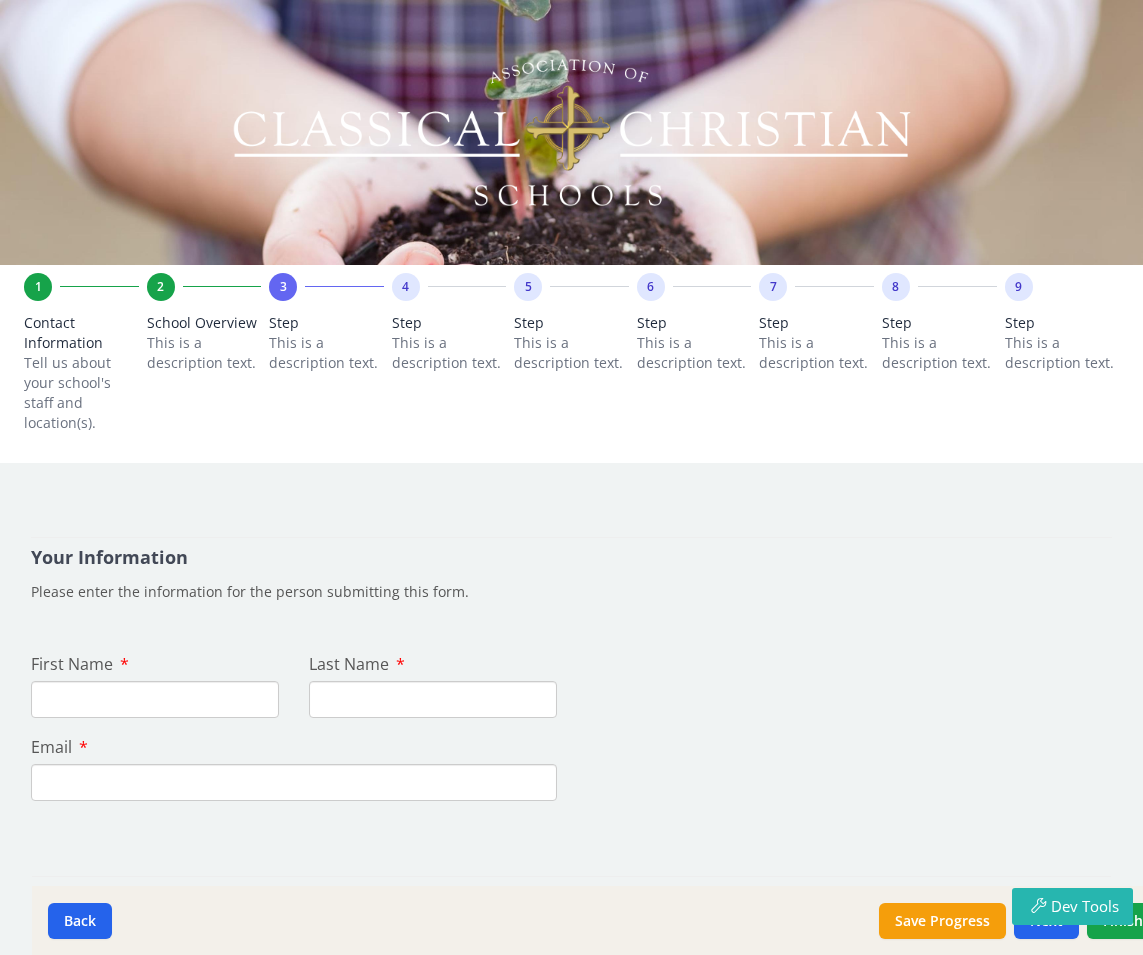 click on "Last Name" at bounding box center [433, 699] 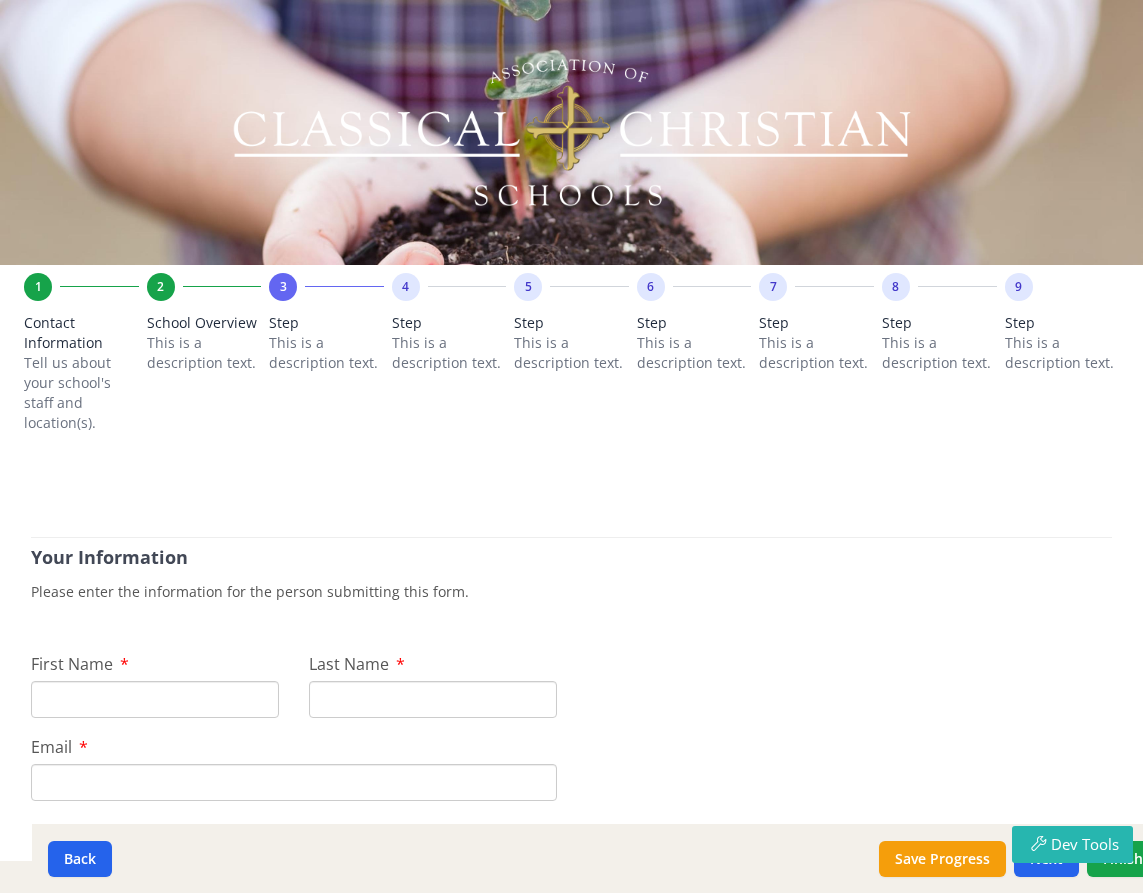 scroll, scrollTop: 0, scrollLeft: 0, axis: both 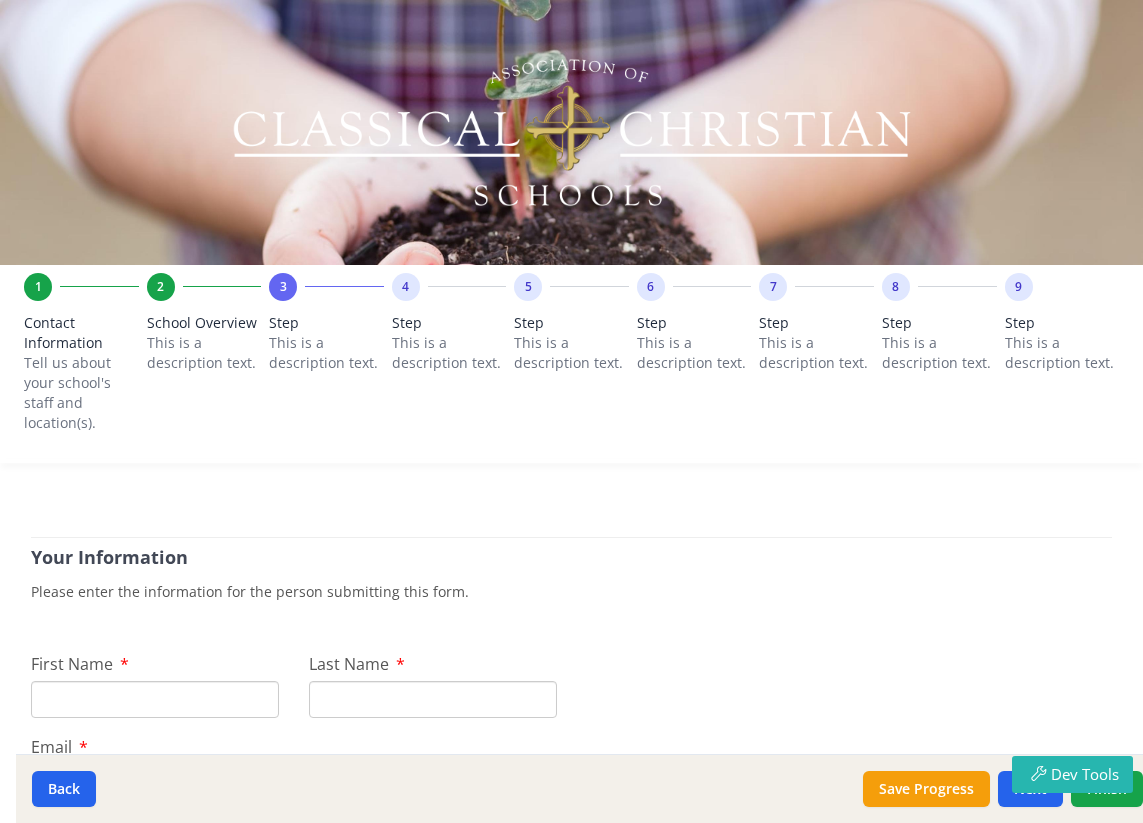 drag, startPoint x: 617, startPoint y: 690, endPoint x: 633, endPoint y: 487, distance: 203.62956 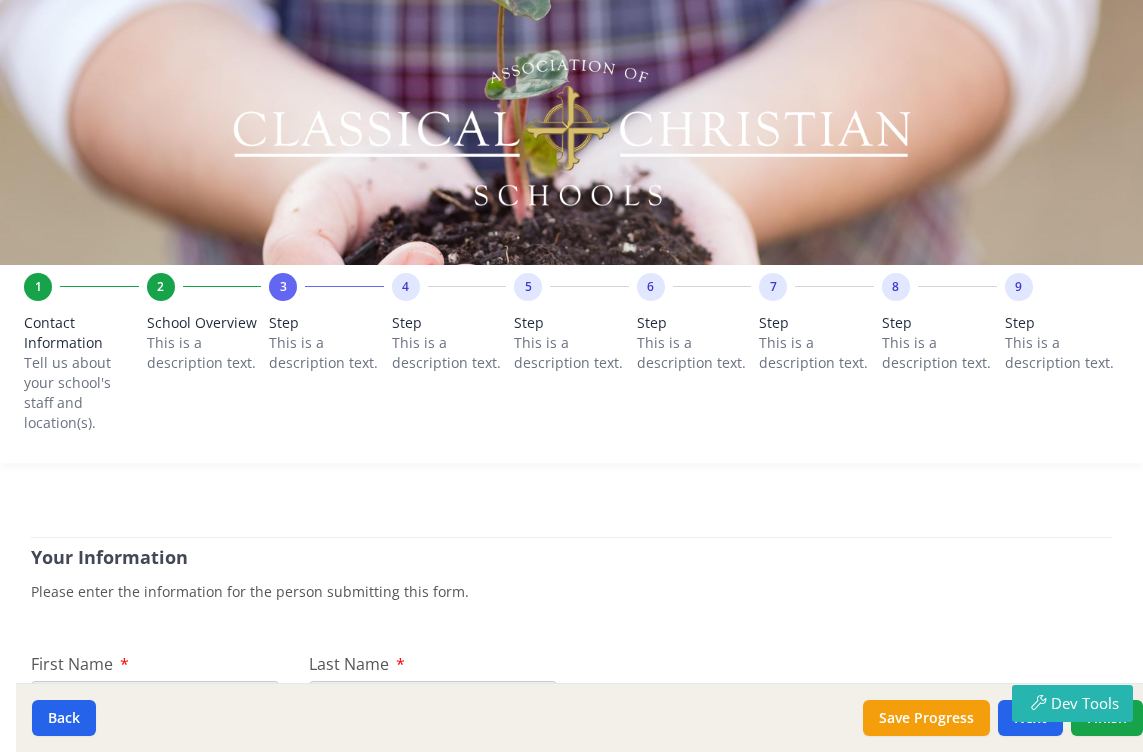 scroll, scrollTop: 0, scrollLeft: 0, axis: both 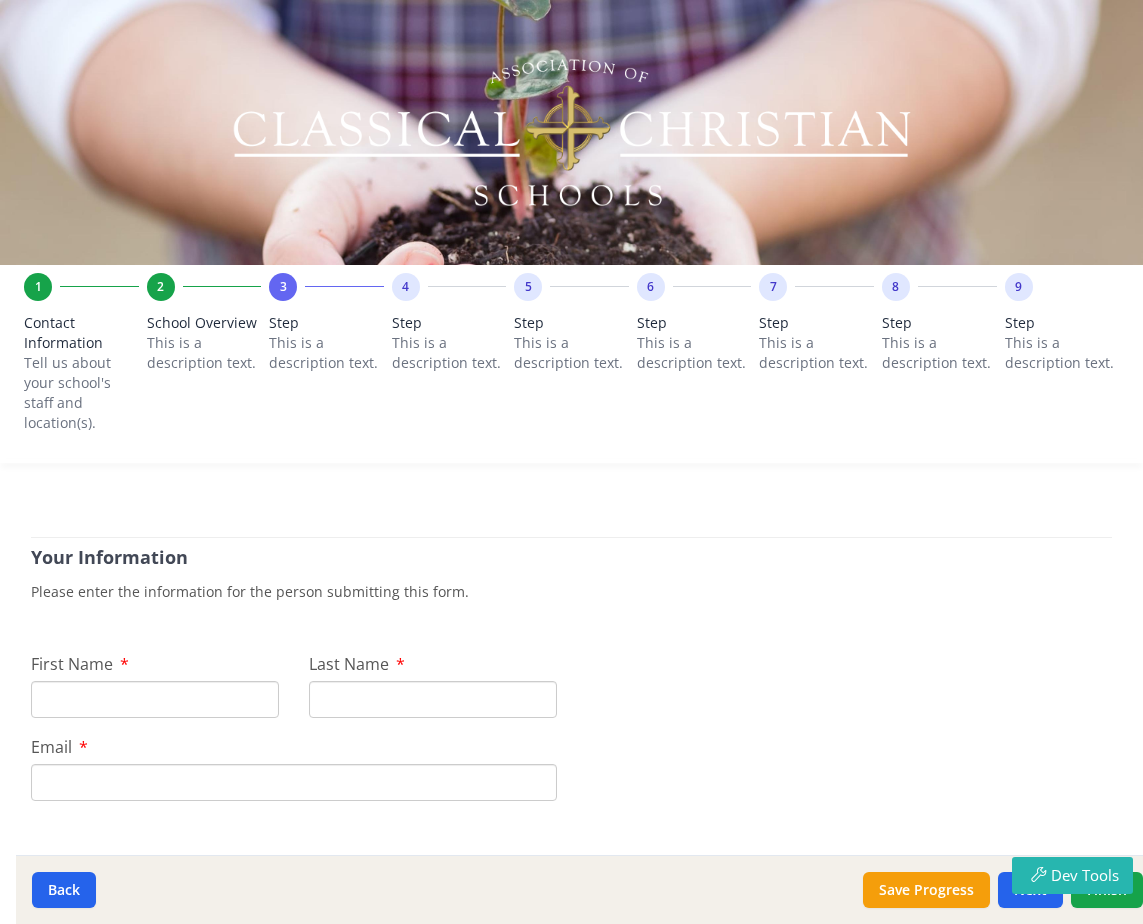 click on "Your Information Please enter the information for the person submitting this form. First Name [FIRST] Last Name [LAST] Email [EMAIL] Federal Employer Identification Number Please enter your school's EIN. EIN Please enter your organization's nine-digit EIN (Employer Identification Number) as assigned by the IRS. If you do not have an EIN please enter nine zeros. Your Information Please enter the information for the person submitting this form. First Name [FIRST] Last Name [LAST] Email [EMAIL] Federal Employer Identification Number Please enter your school's EIN. EIN Please enter your organization's nine-digit EIN (Employer Identification Number) as assigned by the IRS. If you do not have an EIN please enter nine zeros." at bounding box center (571, 1088) 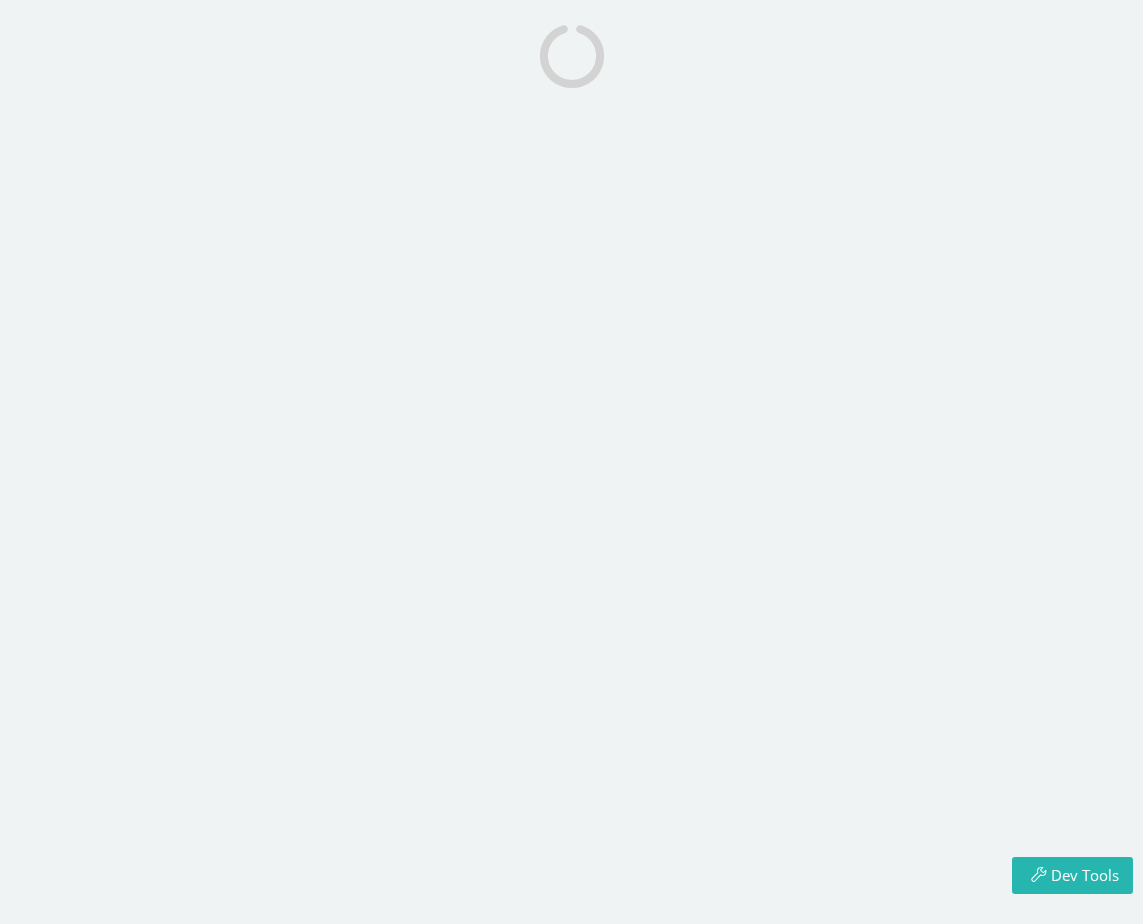 scroll, scrollTop: 0, scrollLeft: 0, axis: both 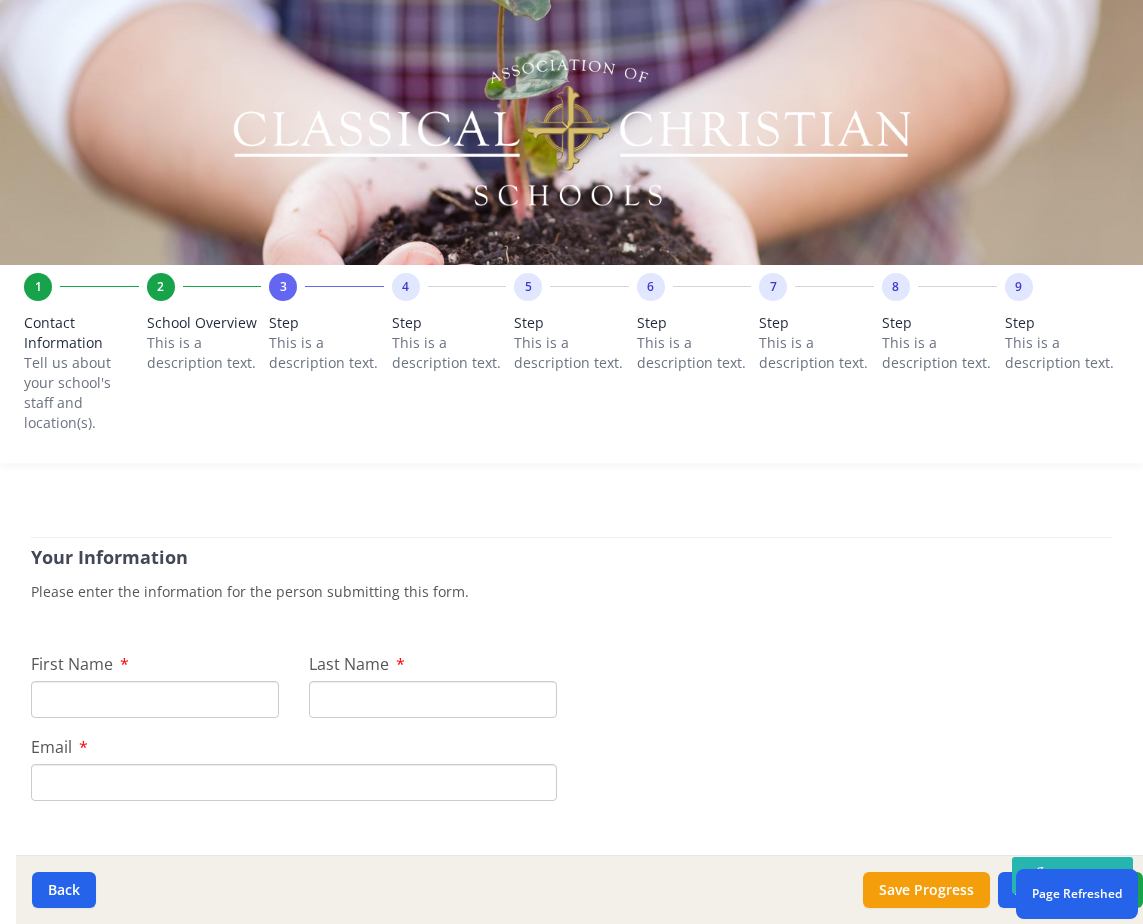 click on "Your Information" at bounding box center [571, 552] 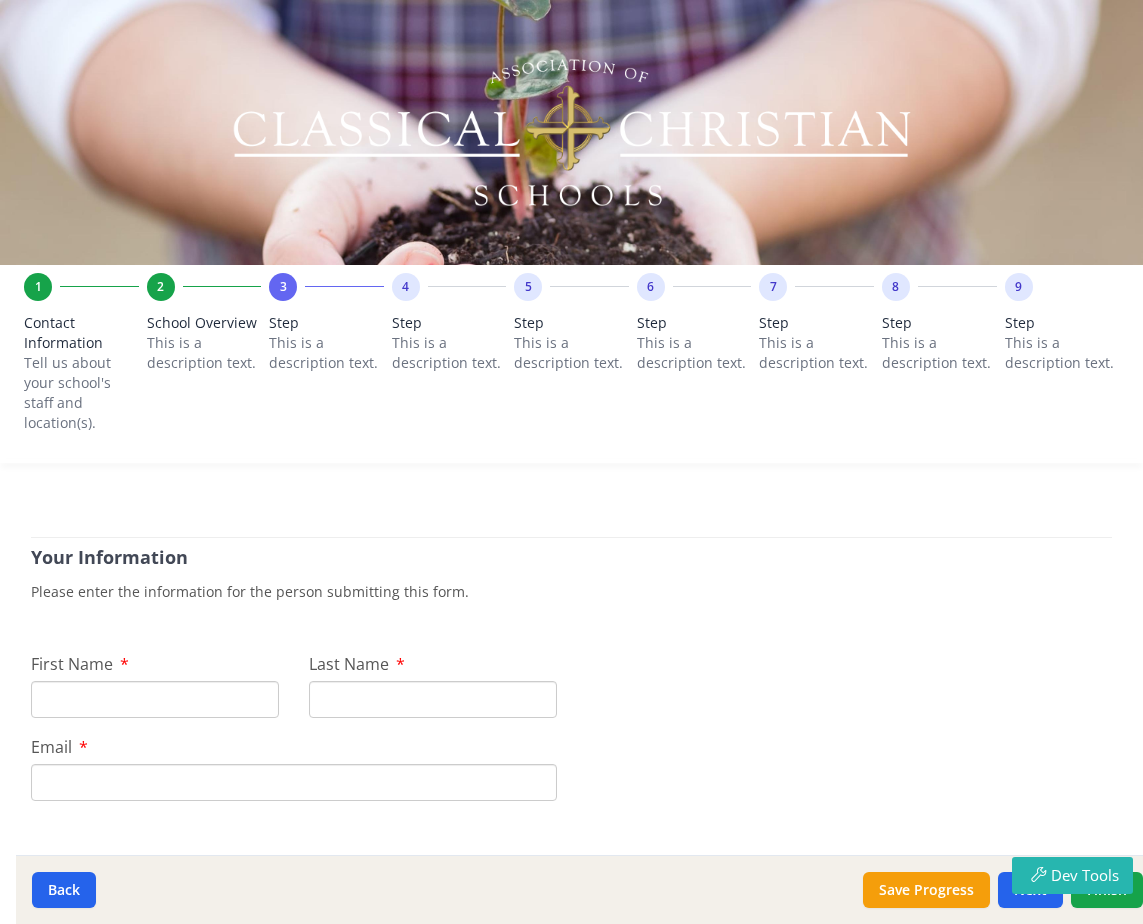 scroll, scrollTop: 0, scrollLeft: 0, axis: both 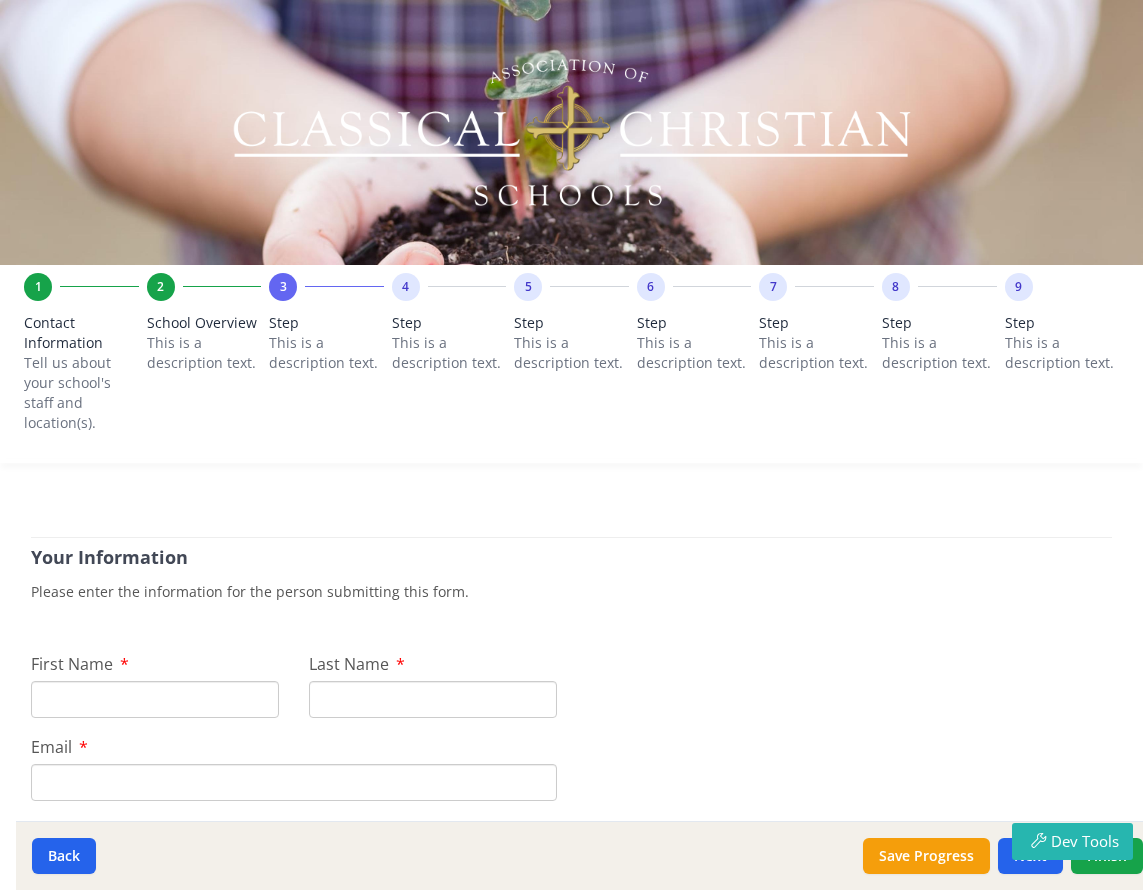 click on "Your Information         Please enter the information for the person submitting this form.       First Name           Last Name                   Email                       Federal Employer Identification Number   Please enter your school's EIN.                 EIN         Please enter your organization's nine-digit EIN (Employer Identification Number) as assigned by the IRS. If you do not have an EIN please enter nine zeros.     Your Information         Please enter the information for the person submitting this form.       First Name           Last Name                   Email                       Federal Employer Identification Number   Please enter your school's EIN.                 EIN         Please enter your organization's nine-digit EIN (Employer Identification Number) as assigned by the IRS. If you do not have an EIN please enter nine zeros." at bounding box center [571, 1088] 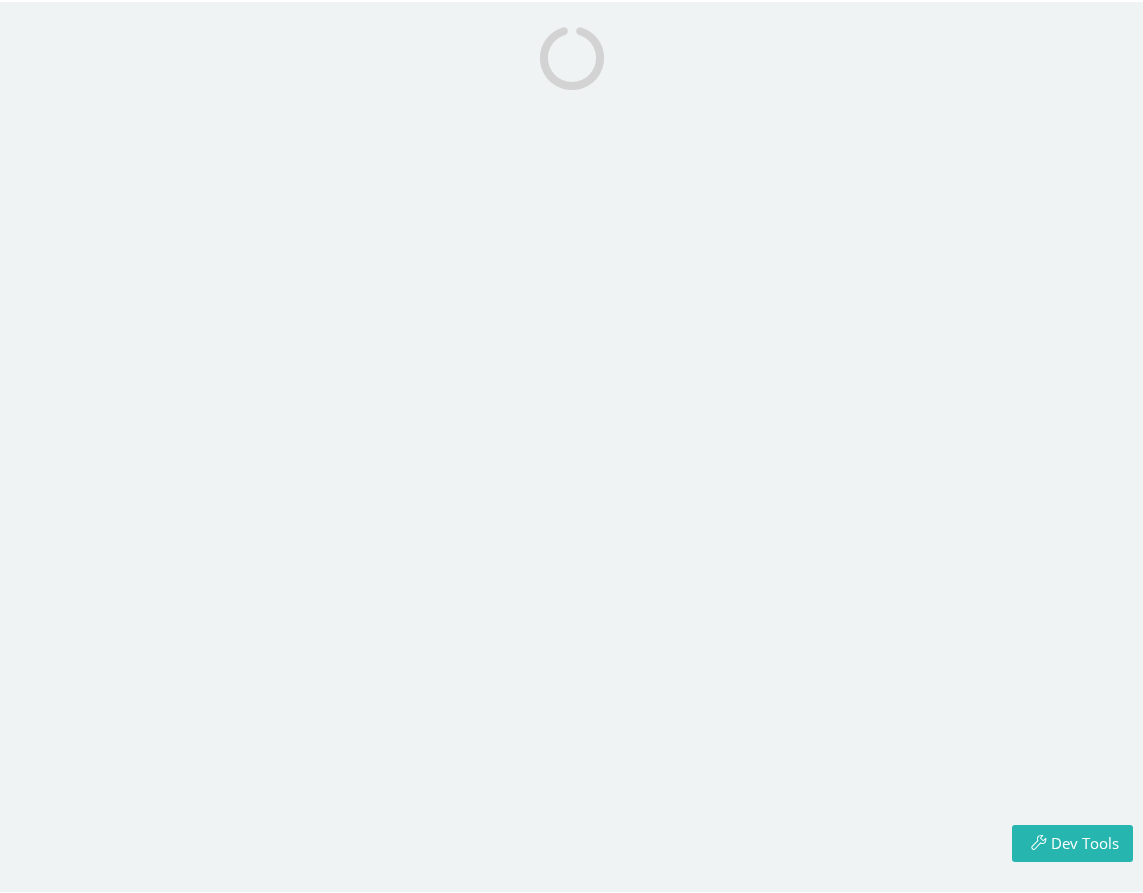 scroll, scrollTop: 0, scrollLeft: 0, axis: both 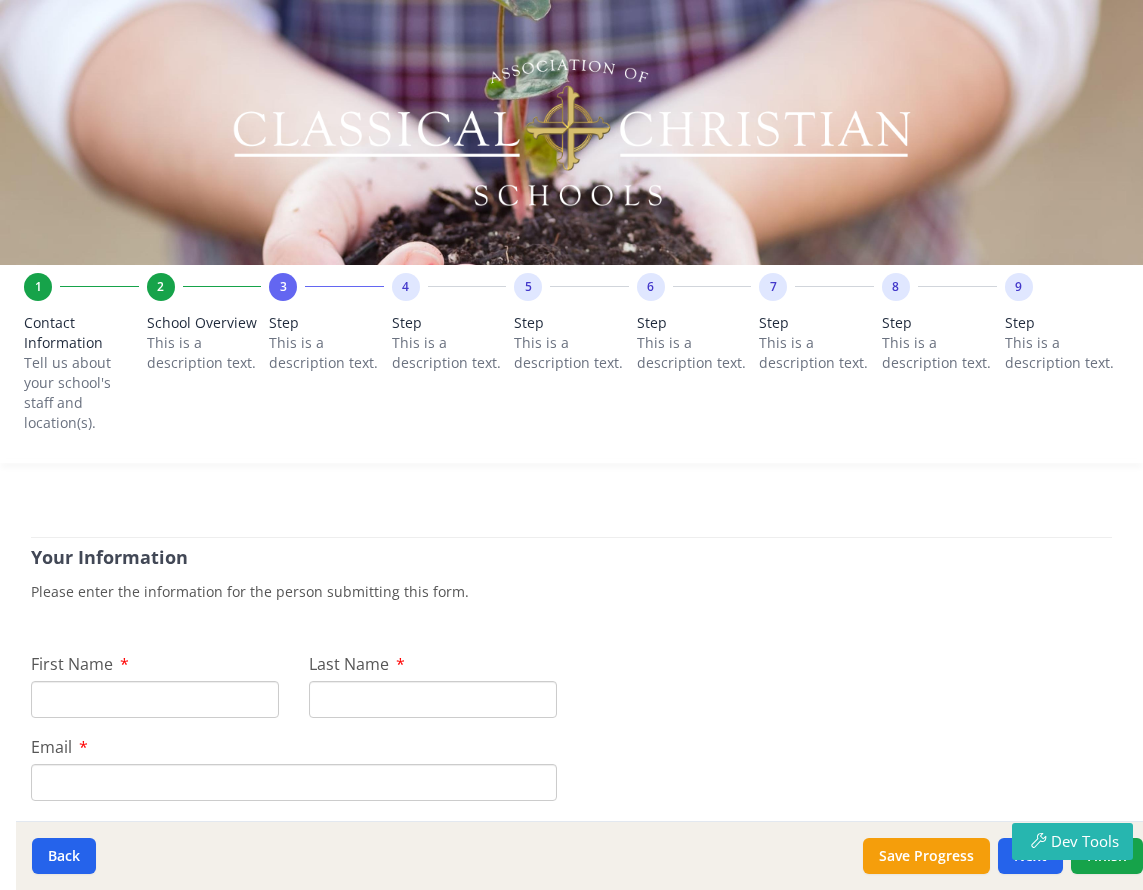 click on "Email" at bounding box center [294, 768] 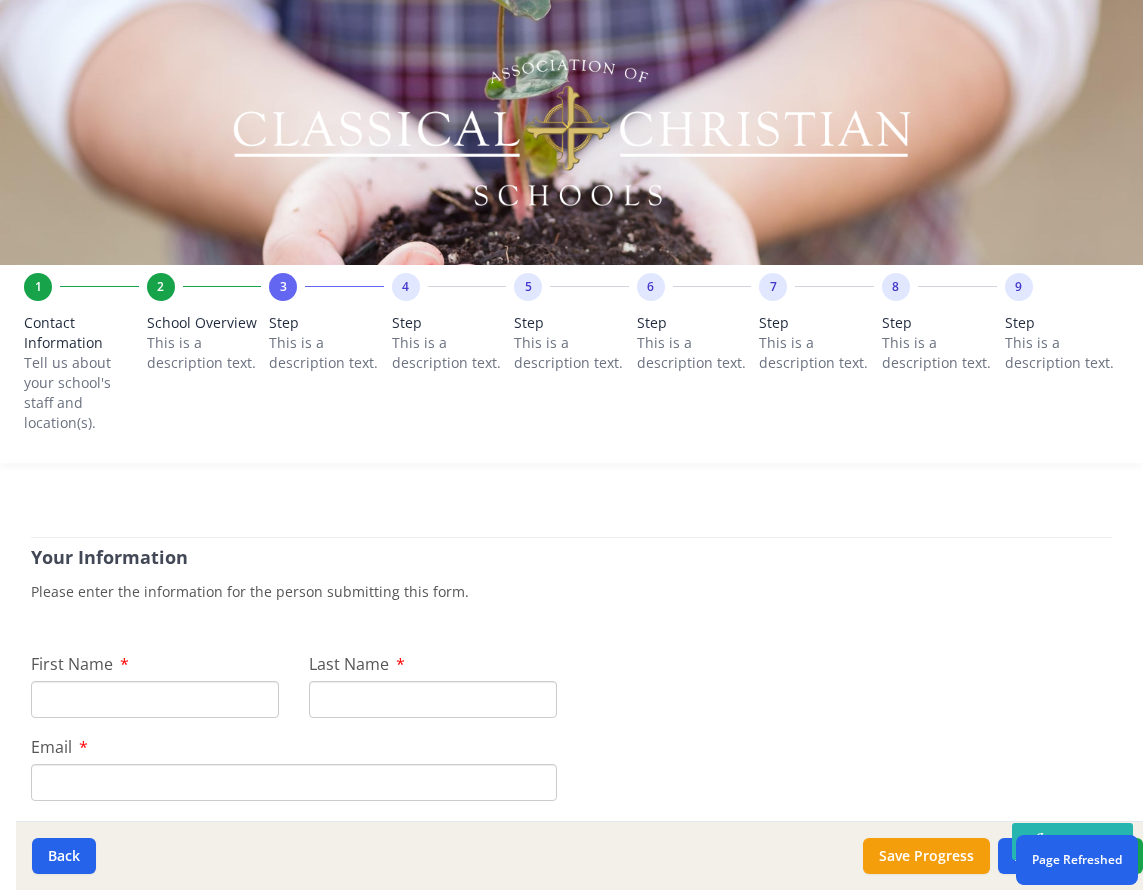 click on "Last Name" at bounding box center (433, 699) 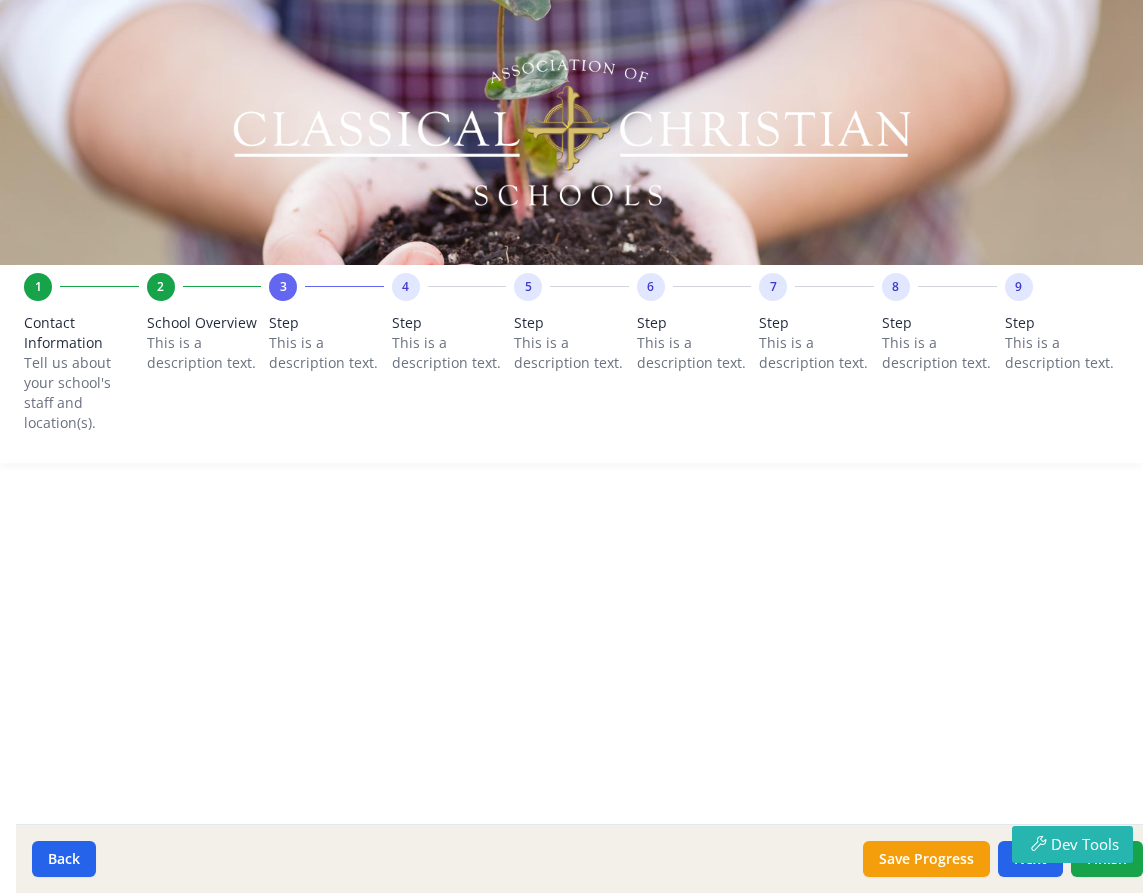 scroll, scrollTop: 0, scrollLeft: 0, axis: both 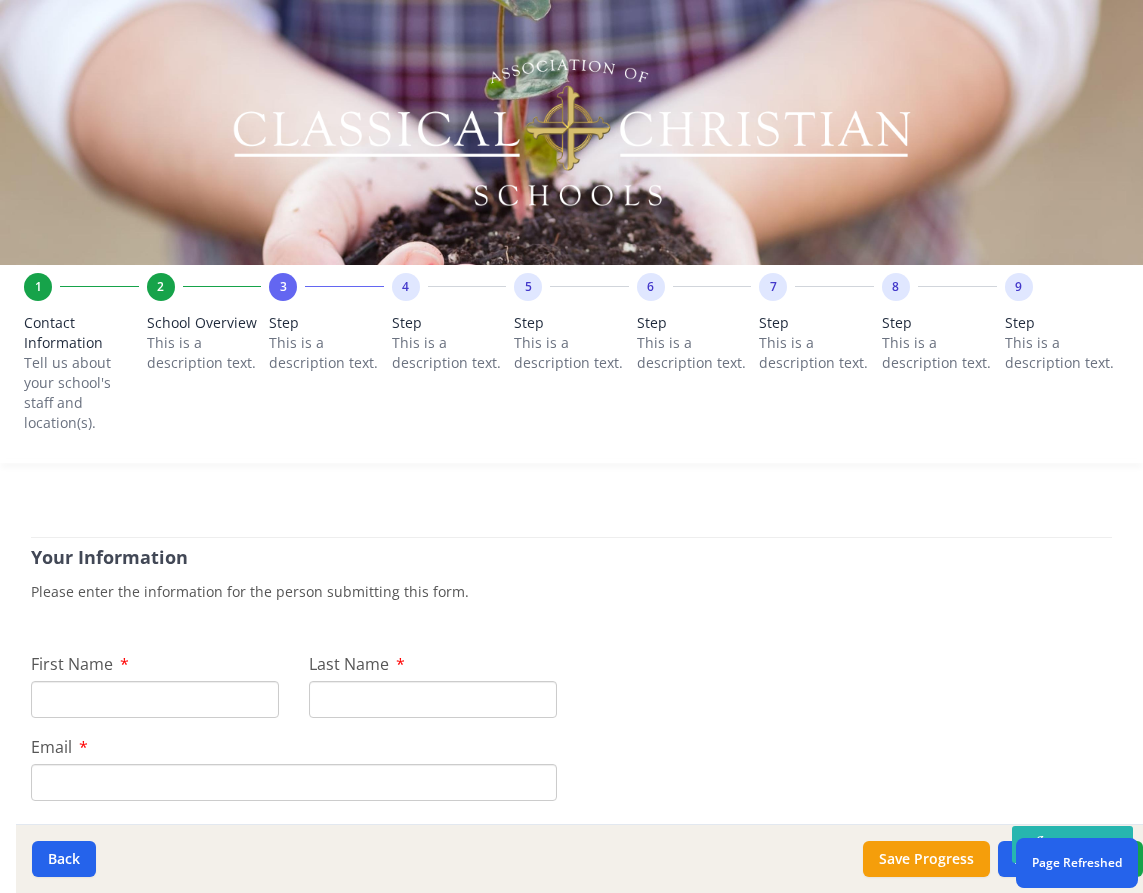 click on "Your Information         Please enter the information for the person submitting this form.       First Name           Last Name                   Email                       Federal Employer Identification Number   Please enter your school's EIN.                 EIN         Please enter your organization's nine-digit EIN (Employer Identification Number) as assigned by the IRS. If you do not have an EIN please enter nine zeros.     Your Information         Please enter the information for the person submitting this form.       First Name           Last Name                   Email                       Federal Employer Identification Number   Please enter your school's EIN.                 EIN         Please enter your organization's nine-digit EIN (Employer Identification Number) as assigned by the IRS. If you do not have an EIN please enter nine zeros." at bounding box center [571, 1112] 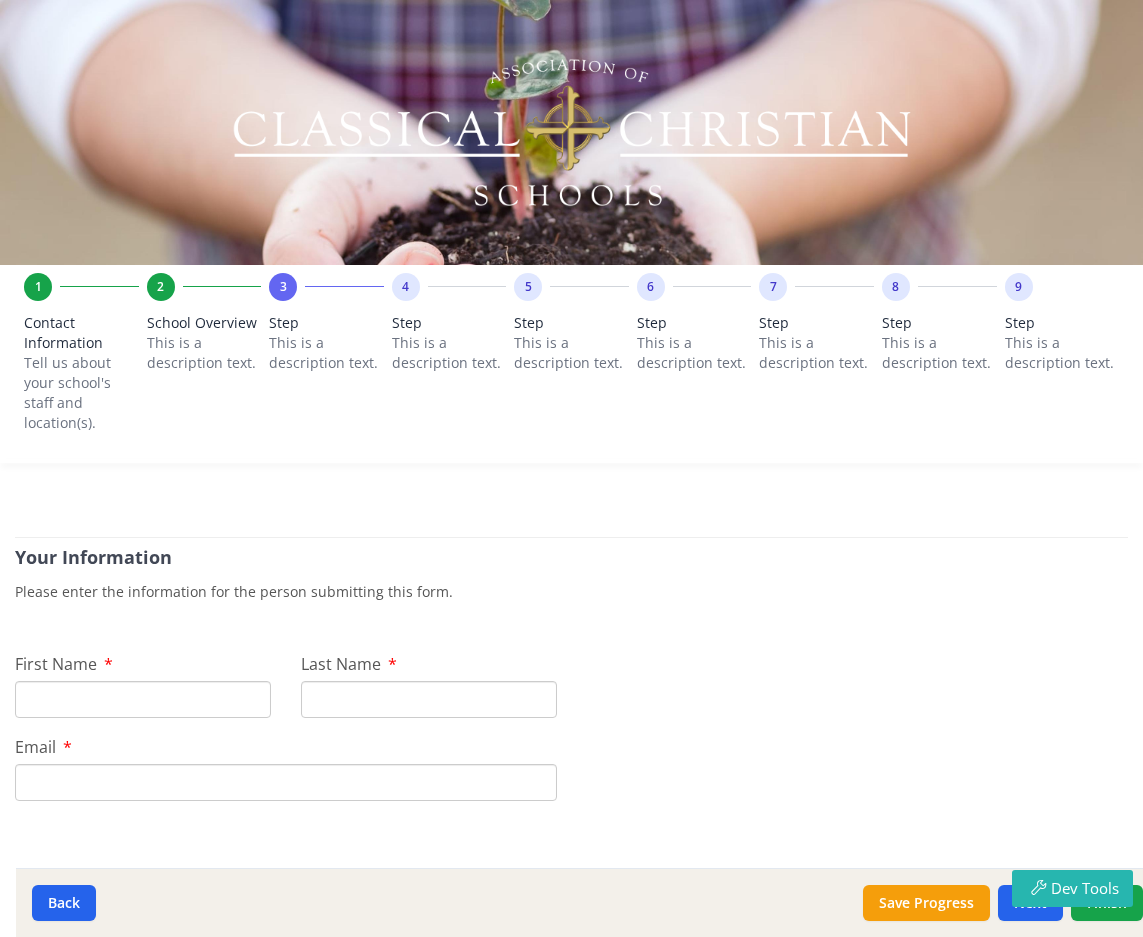 click on "Please enter the information for the person submitting this form." at bounding box center [571, 591] 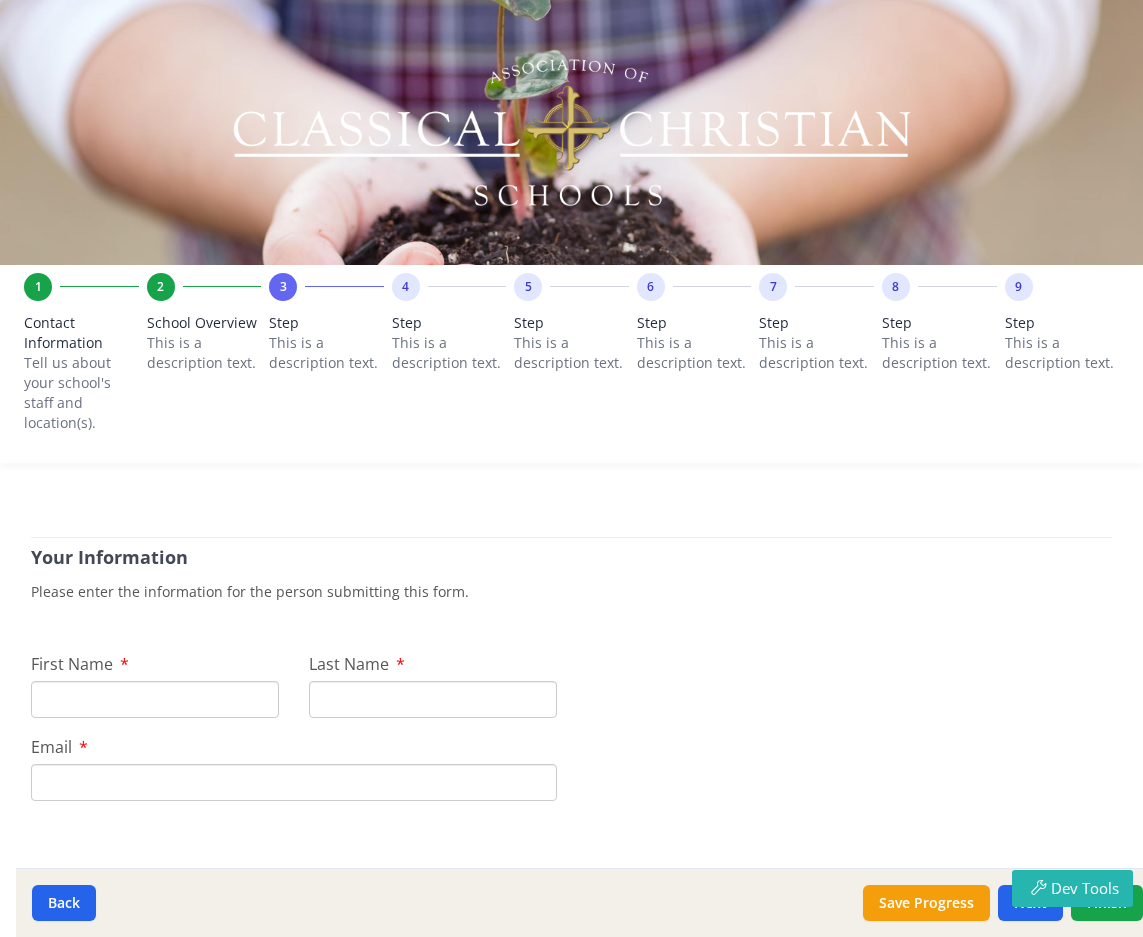 scroll, scrollTop: 0, scrollLeft: 0, axis: both 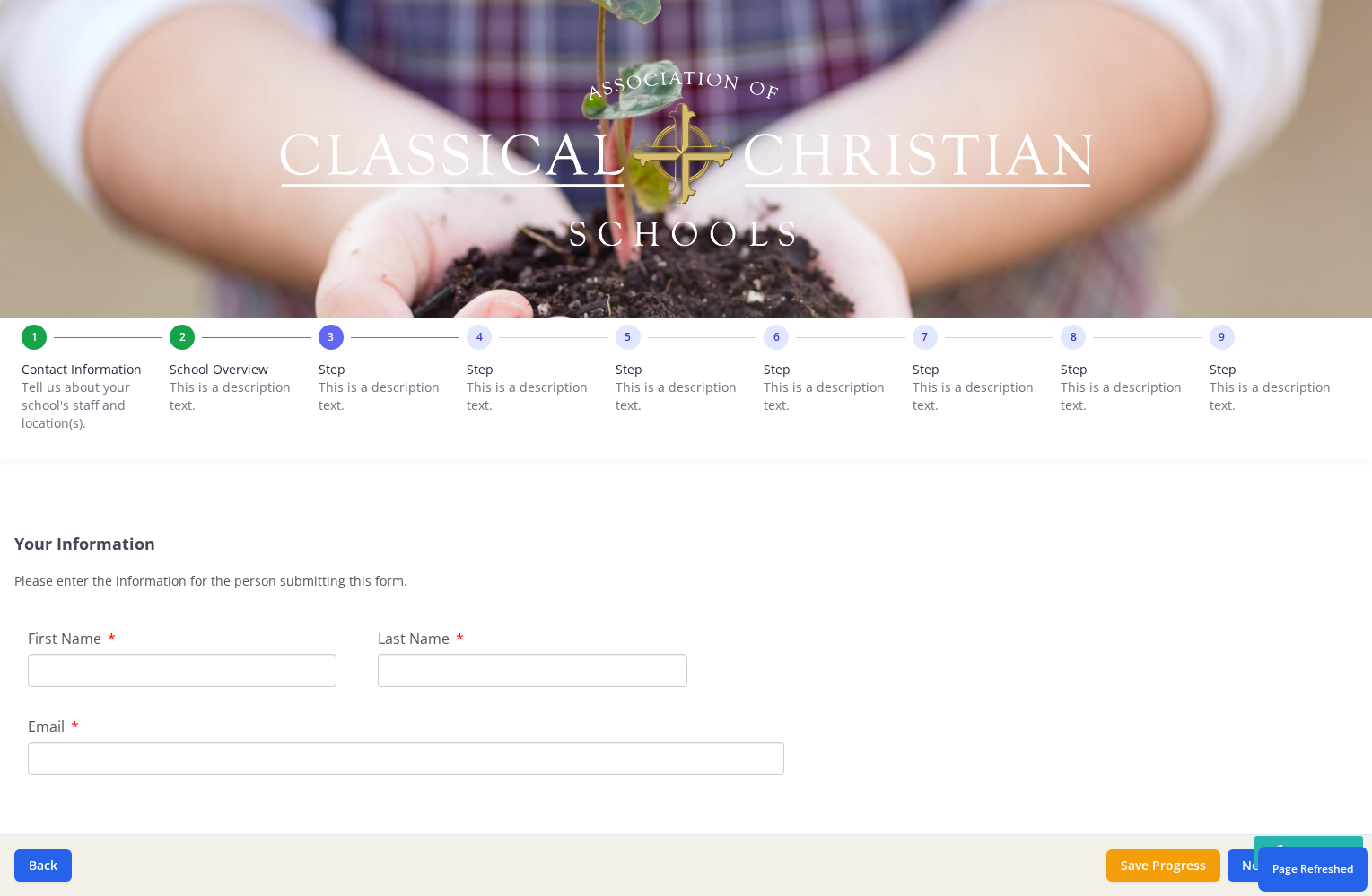 click on "Email" at bounding box center [406, 758] 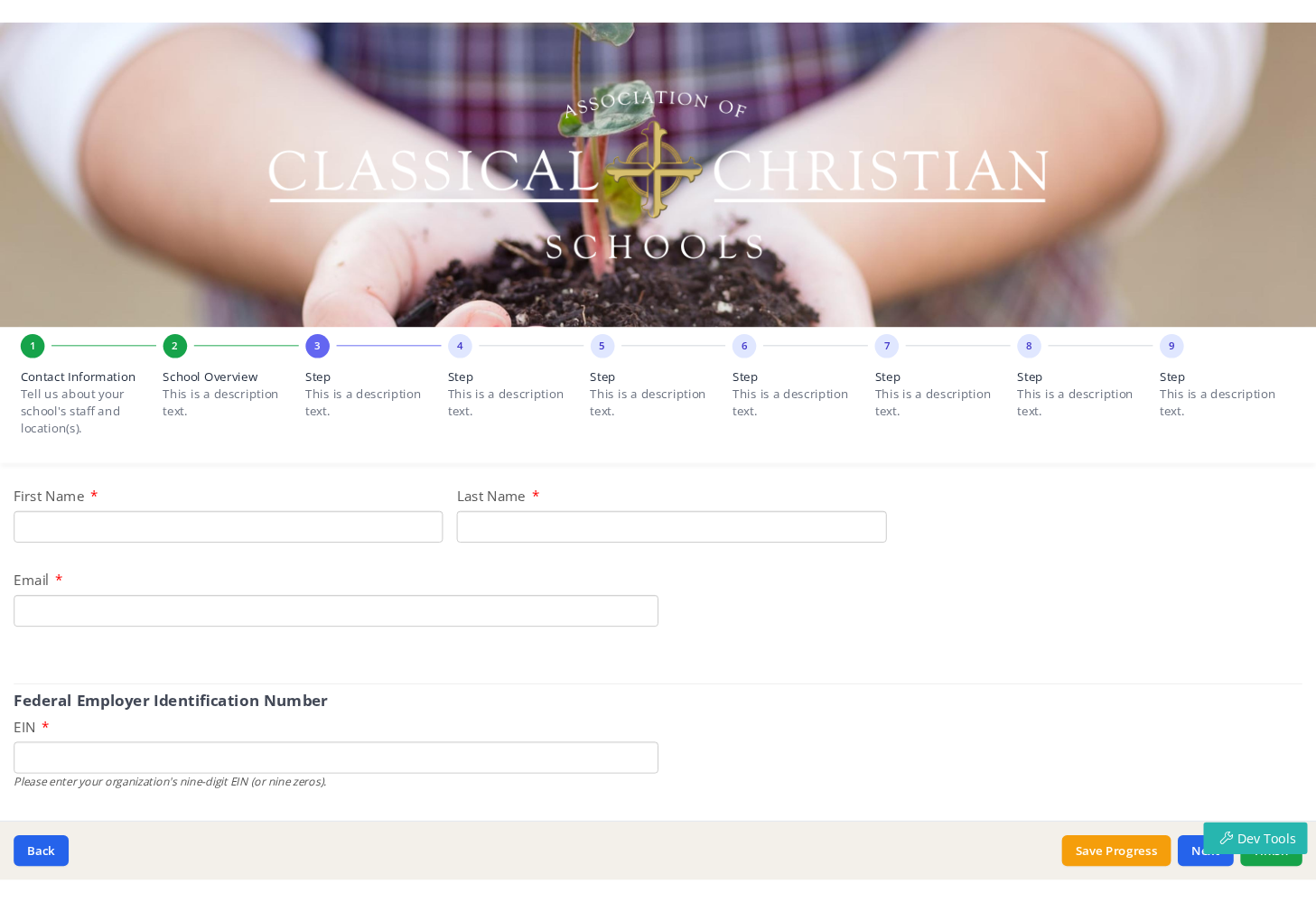 scroll, scrollTop: 145, scrollLeft: 0, axis: vertical 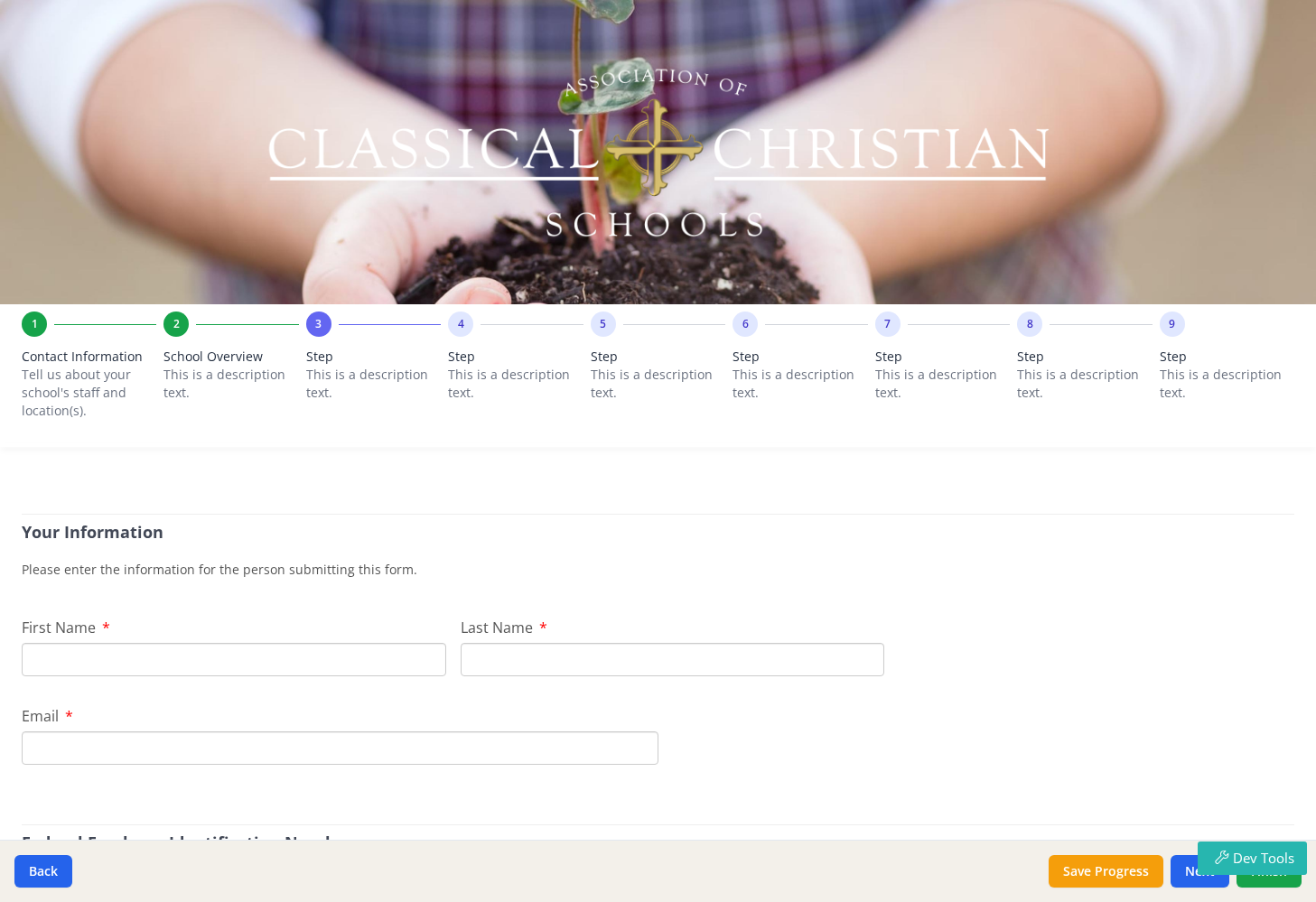click on "Email" at bounding box center [340, 748] 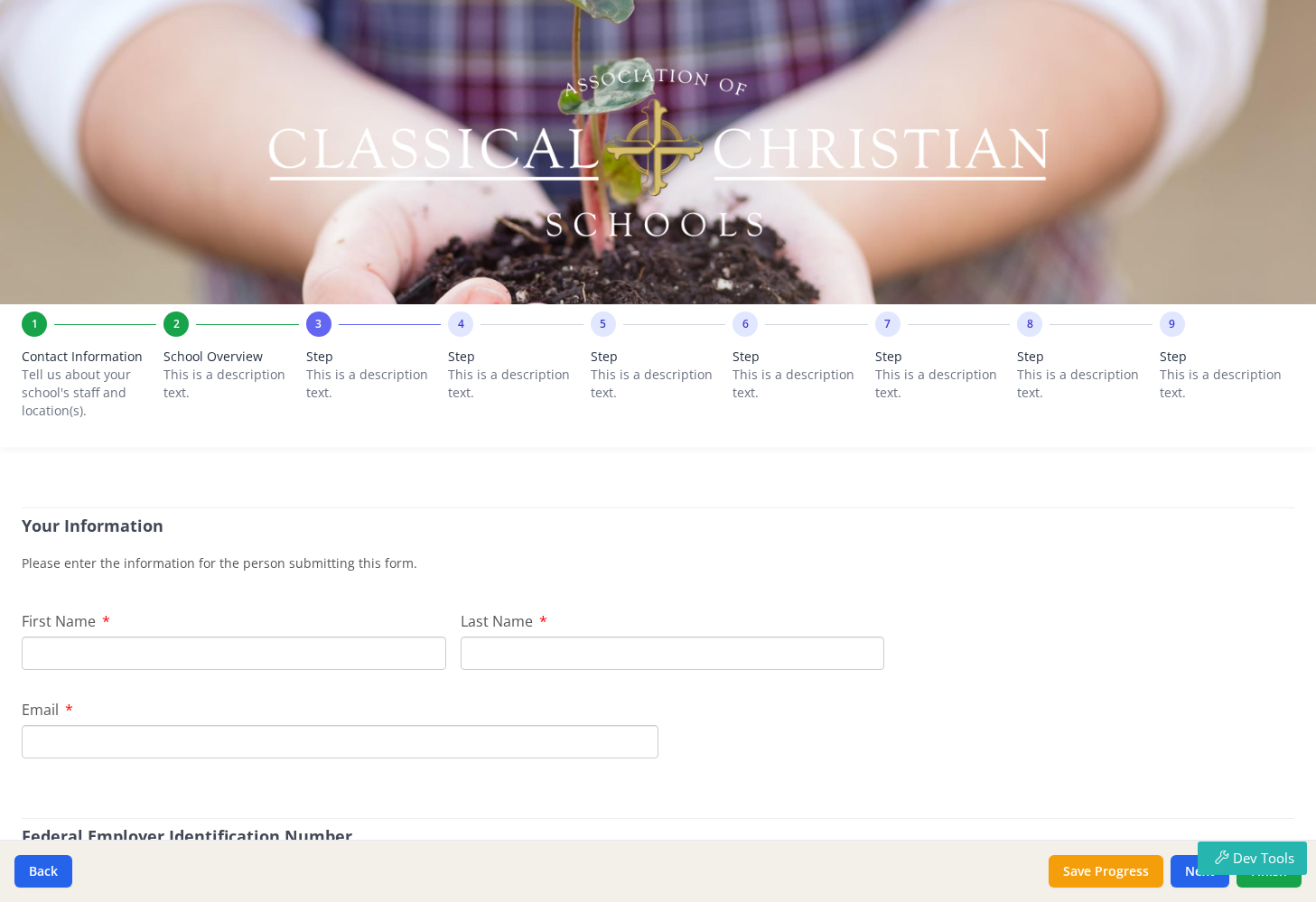 scroll, scrollTop: 0, scrollLeft: 0, axis: both 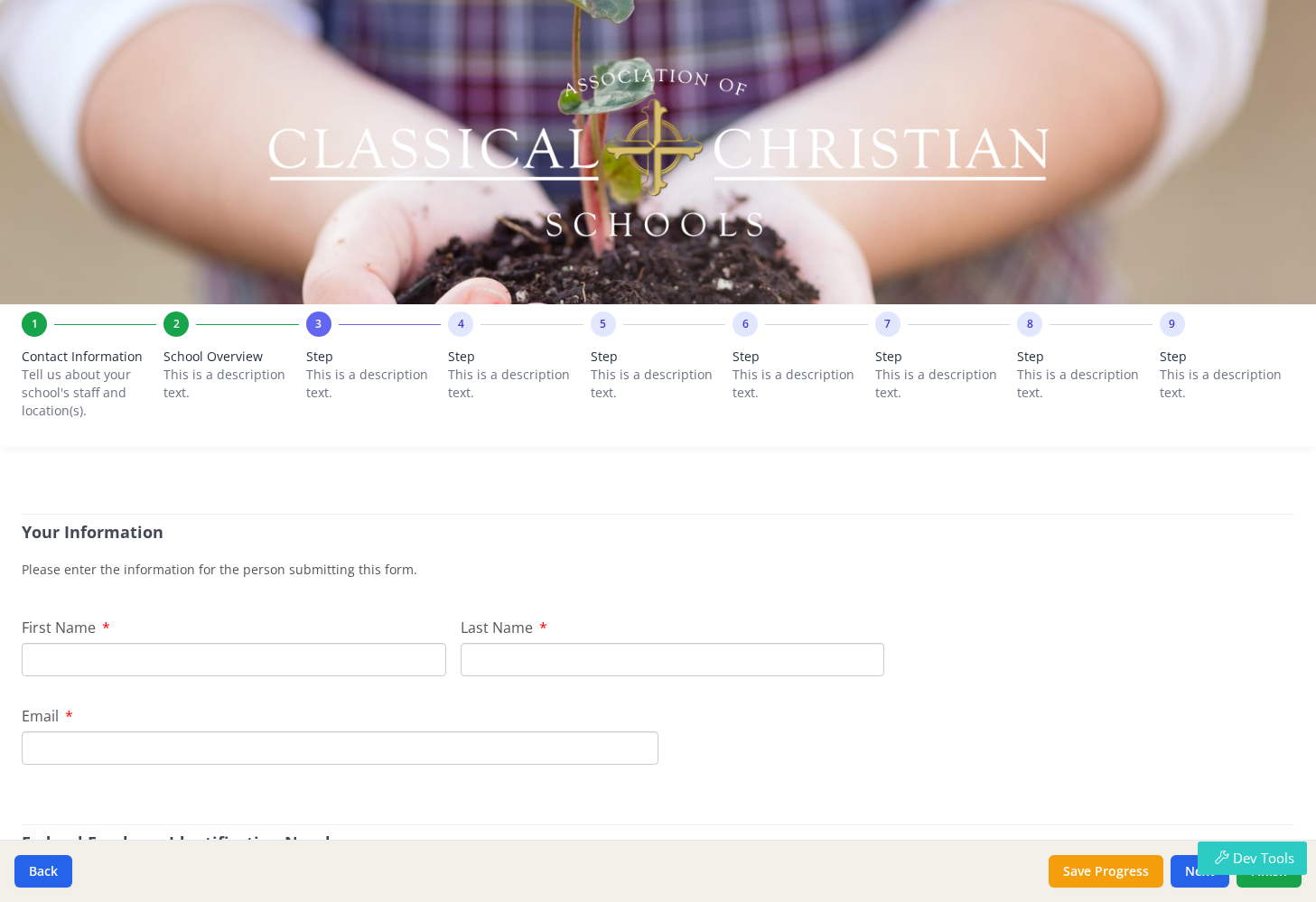 click at bounding box center (1221, 857) 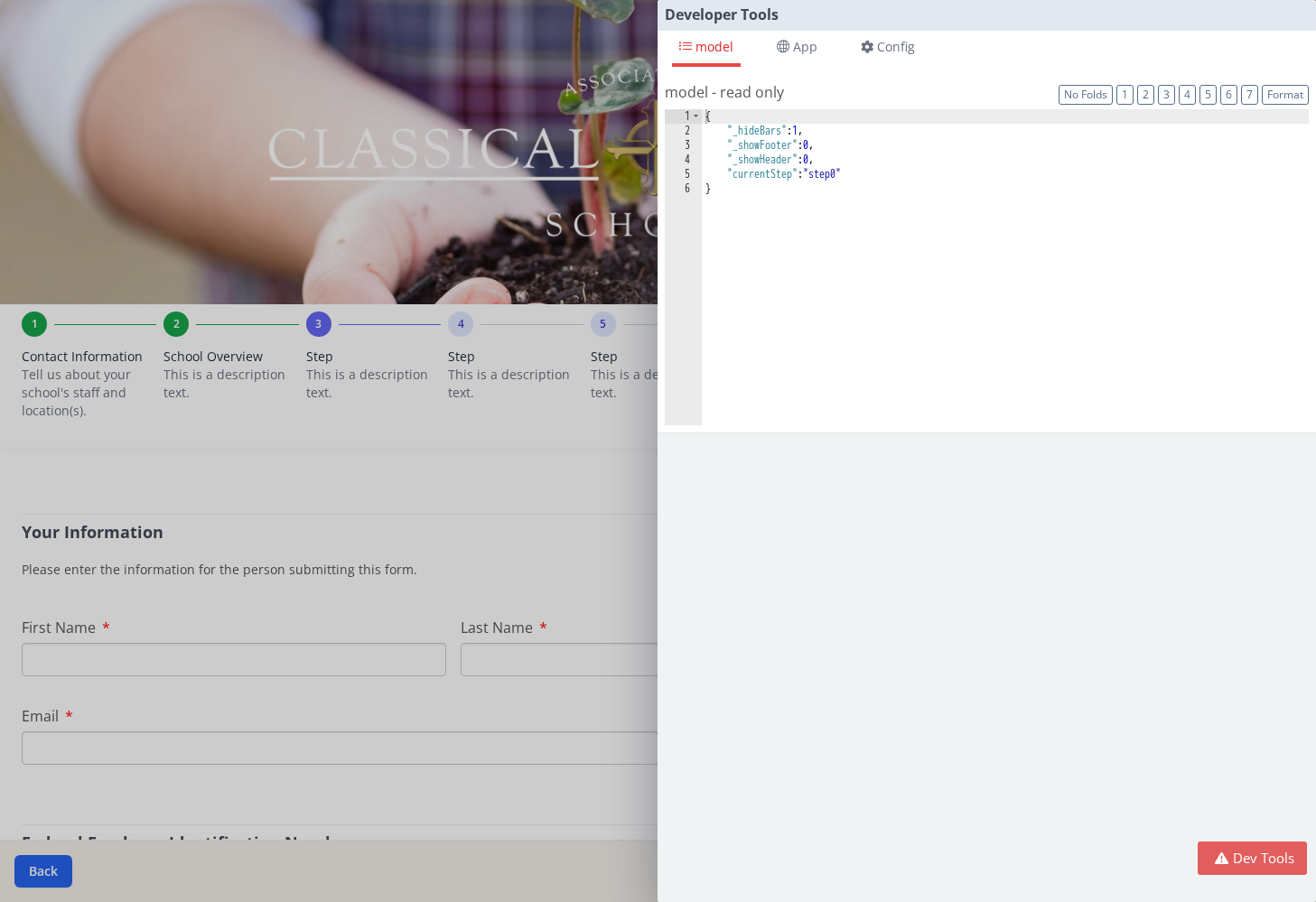 click on "Developer Tools
model
App
Params
Log (1)
Misc
Windows
Config
model - read only     Format
7
6
5
4
3
2
1
No Folds
1 2 3 4 5 6 {      "_hideBars" :  1 ,      "_showFooter" :  0 ,      "_showHeader" :  0 ,      "currentStep" :  "step0" } XXXXXXXXXXXXXXXXXXXXXXXXXXXXXXXXXXXXXXXXXXXXXXXXXX       app - read only     Format
7
6
5
4" at bounding box center [658, 451] 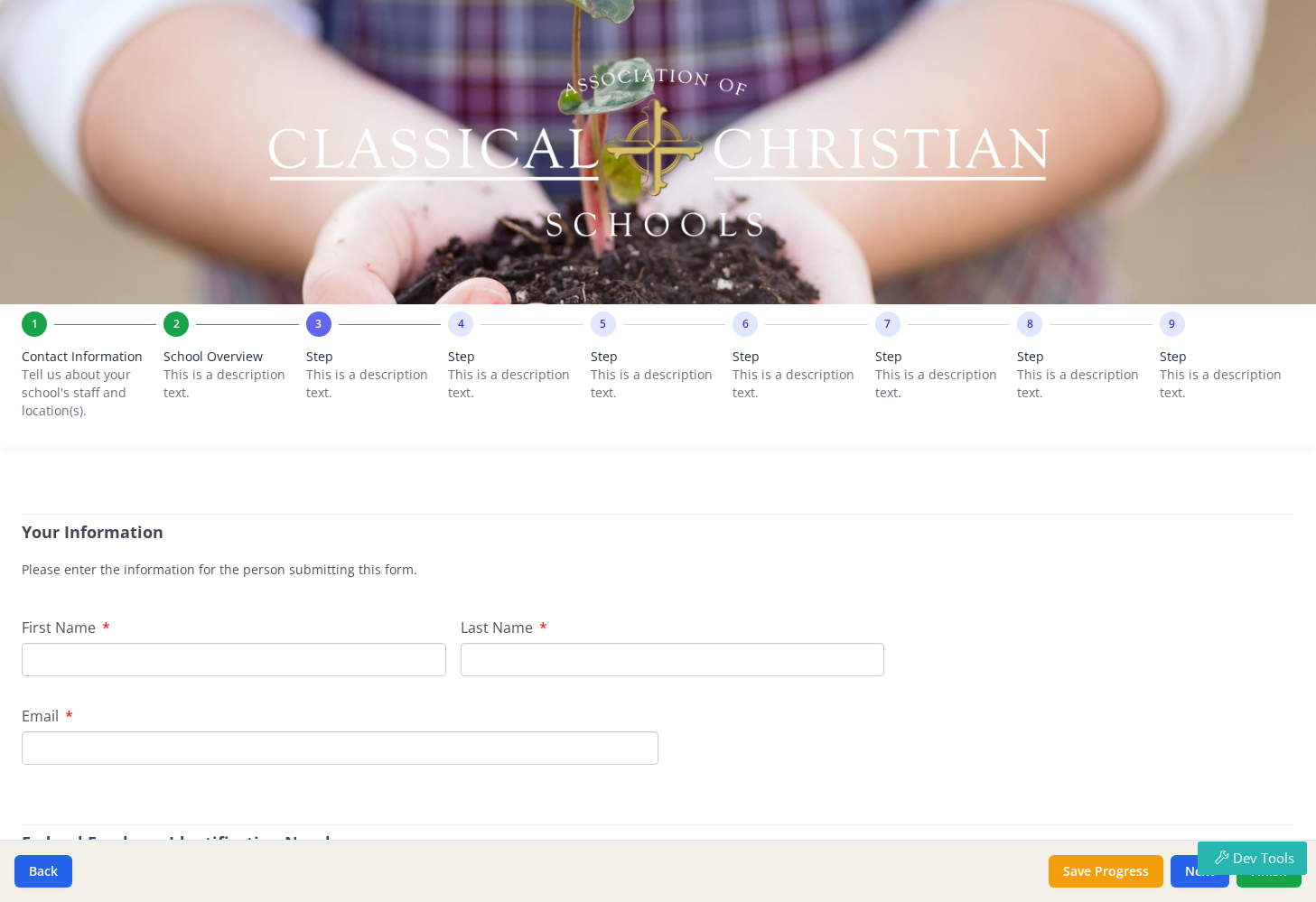 scroll, scrollTop: 0, scrollLeft: 0, axis: both 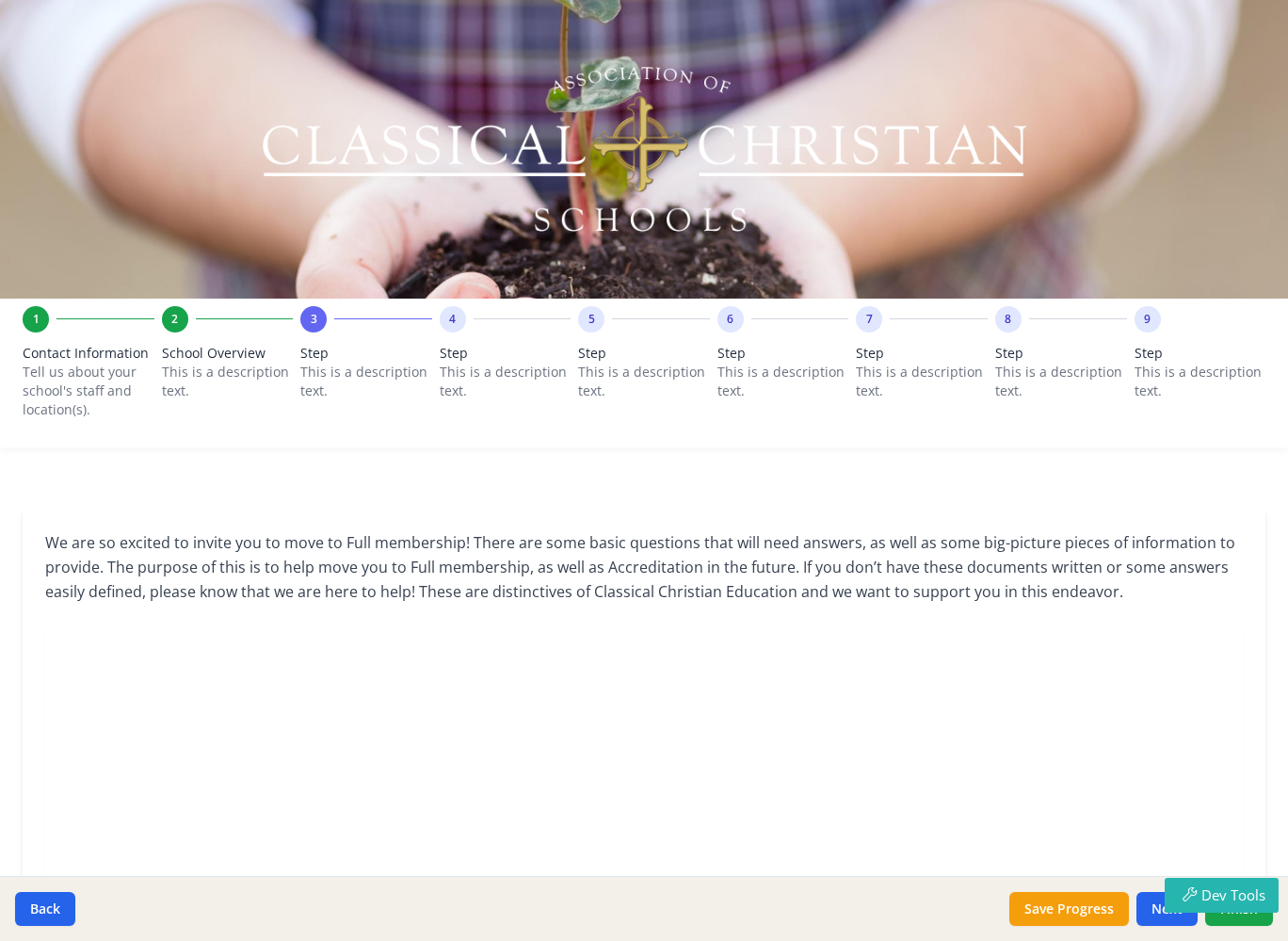 drag, startPoint x: 1151, startPoint y: 599, endPoint x: 439, endPoint y: 546, distance: 713.9699 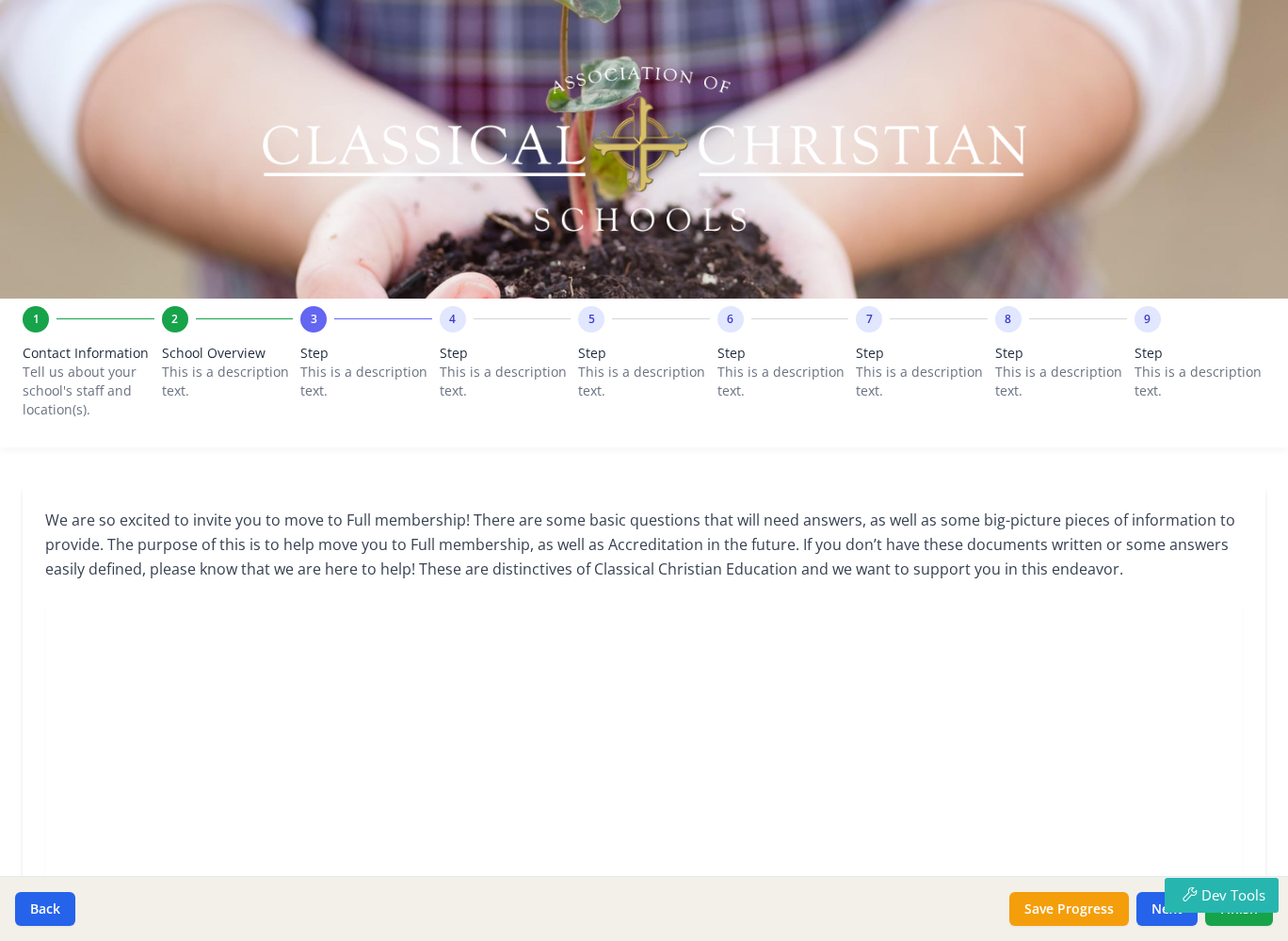 scroll, scrollTop: 0, scrollLeft: 0, axis: both 